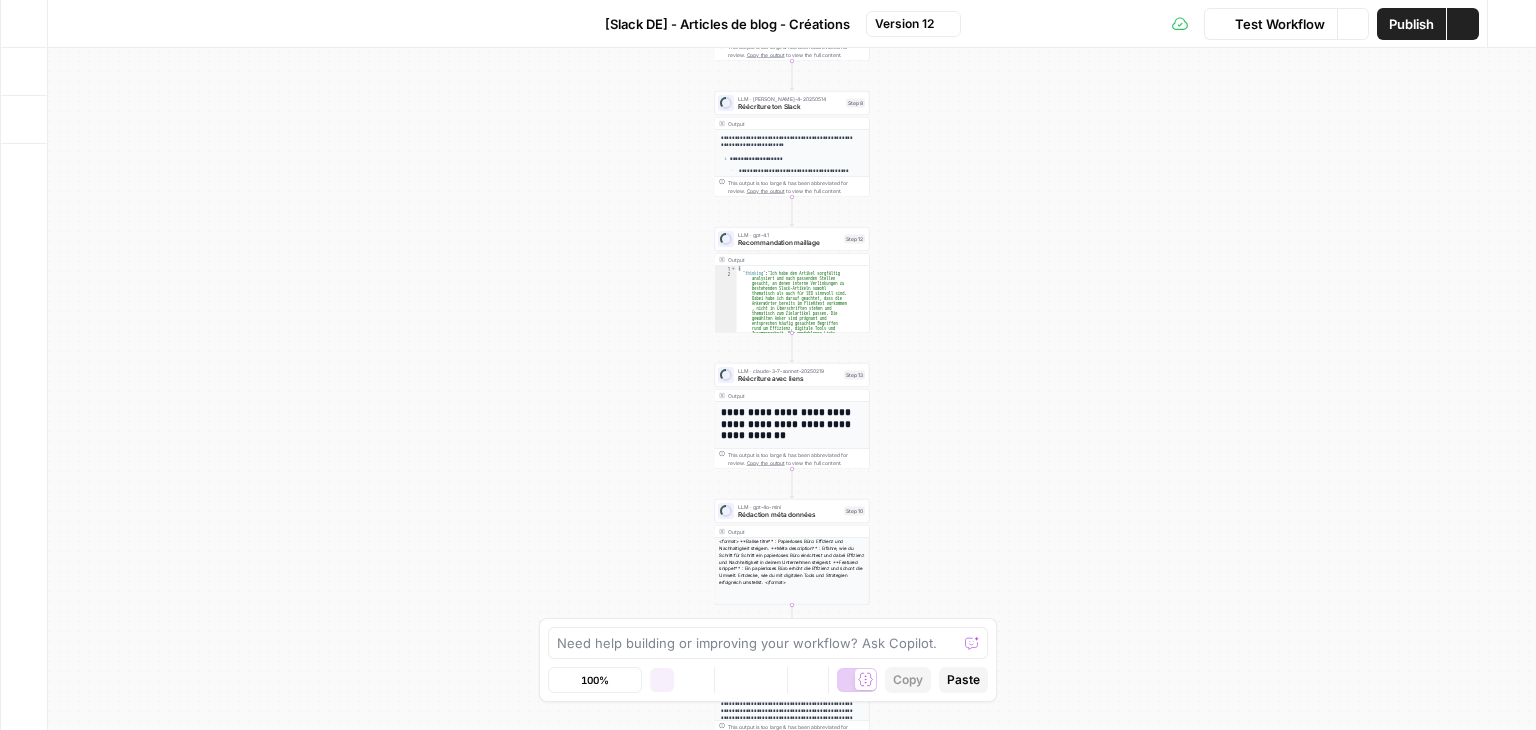 scroll, scrollTop: 0, scrollLeft: 0, axis: both 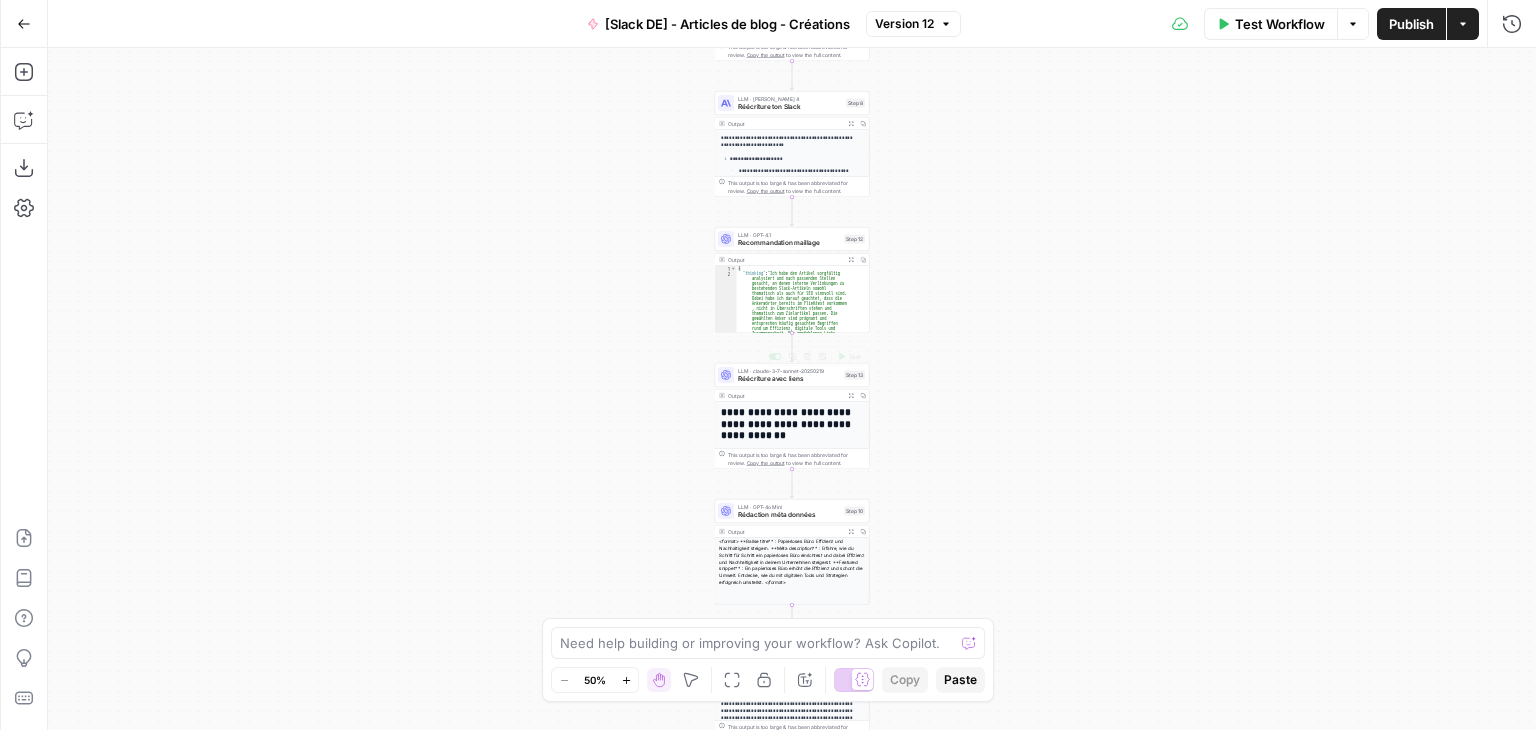 click on "**********" at bounding box center [792, 389] 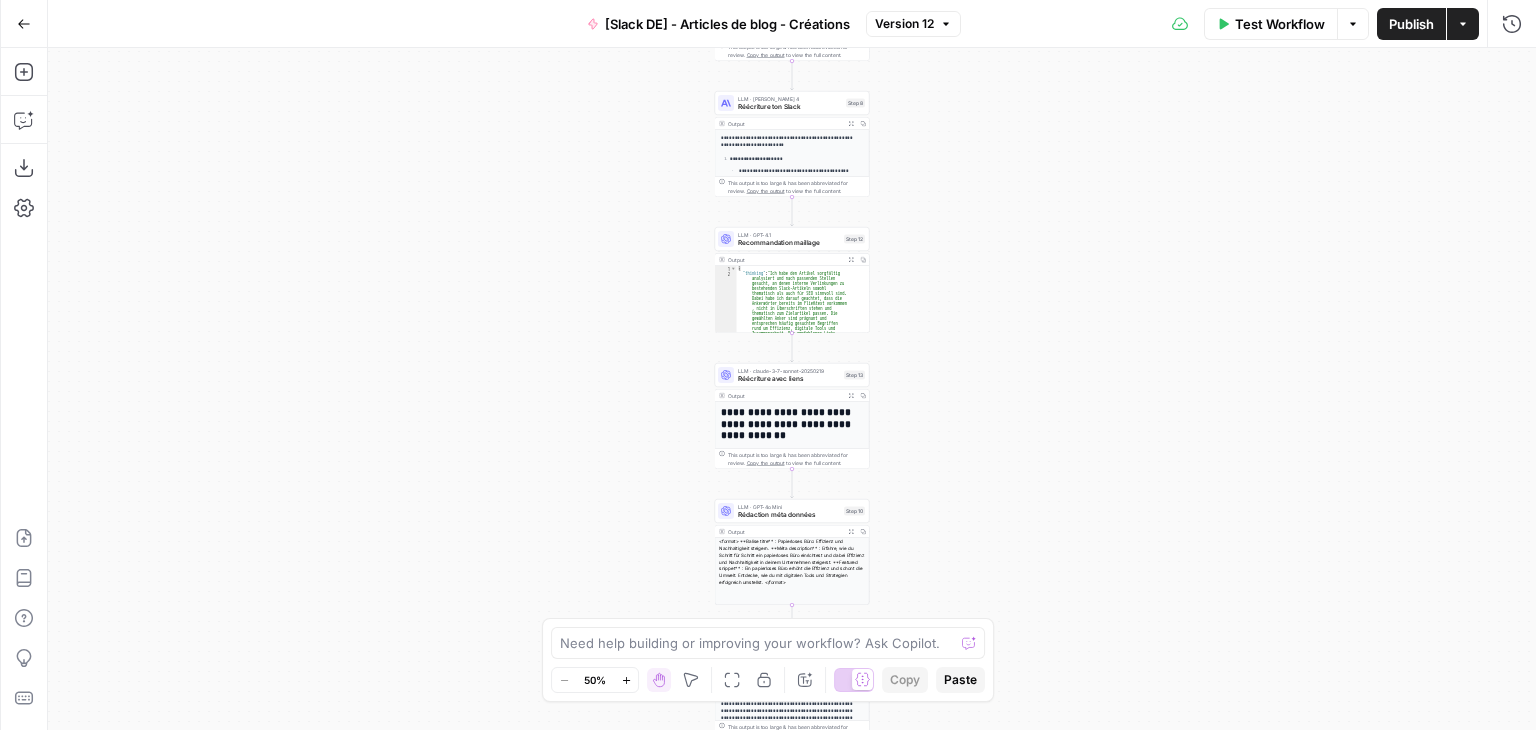 click on "**********" at bounding box center [792, 389] 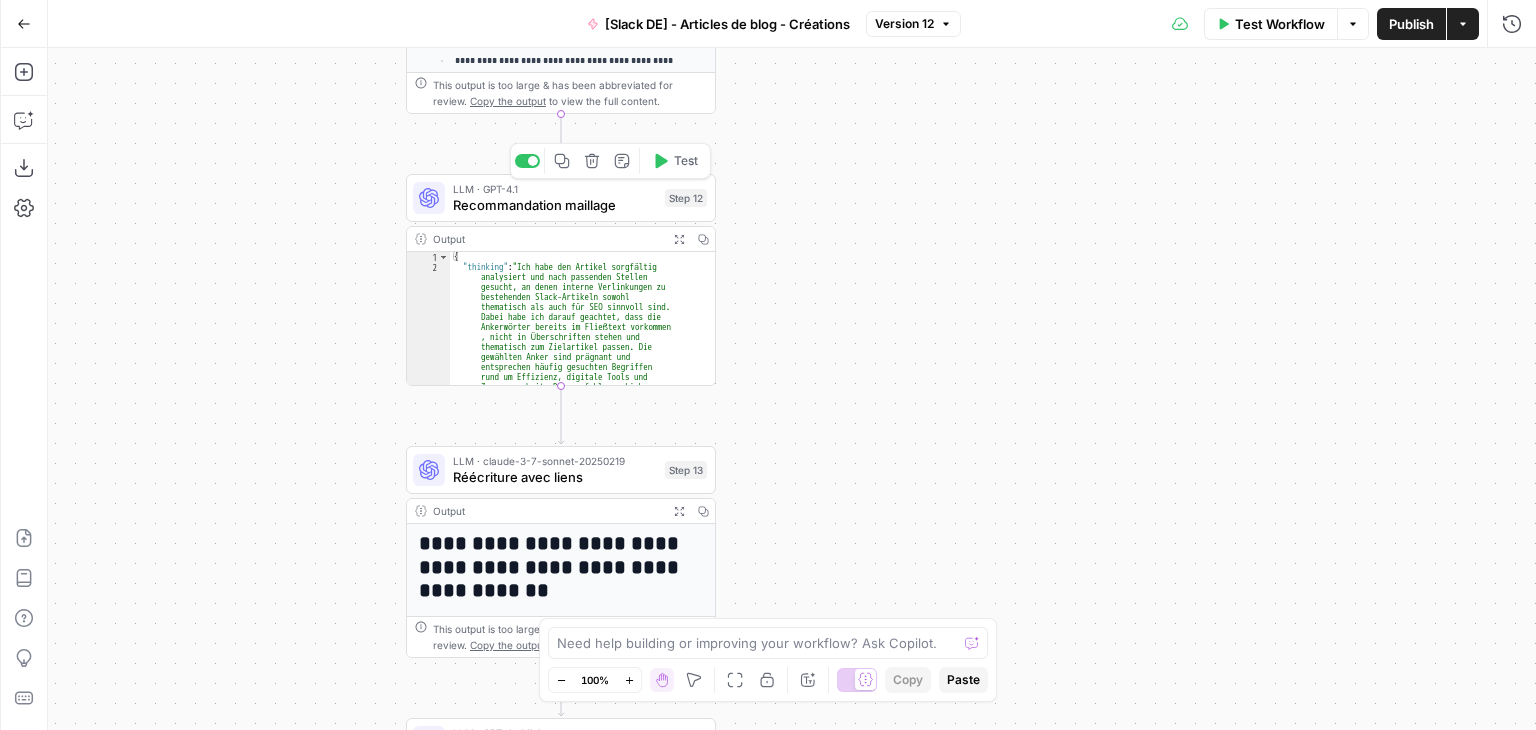 click on "Recommandation maillage" at bounding box center (555, 205) 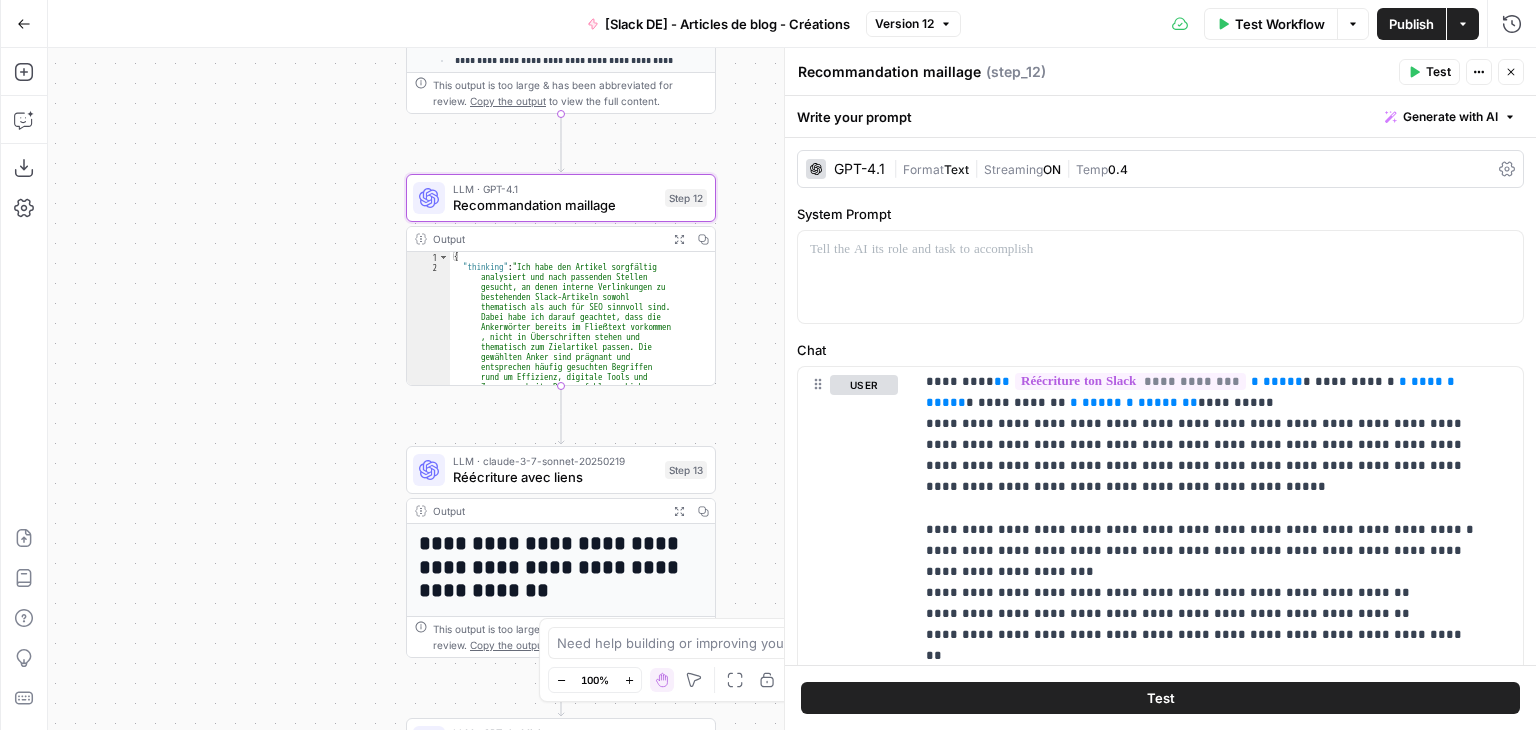 scroll, scrollTop: 100, scrollLeft: 0, axis: vertical 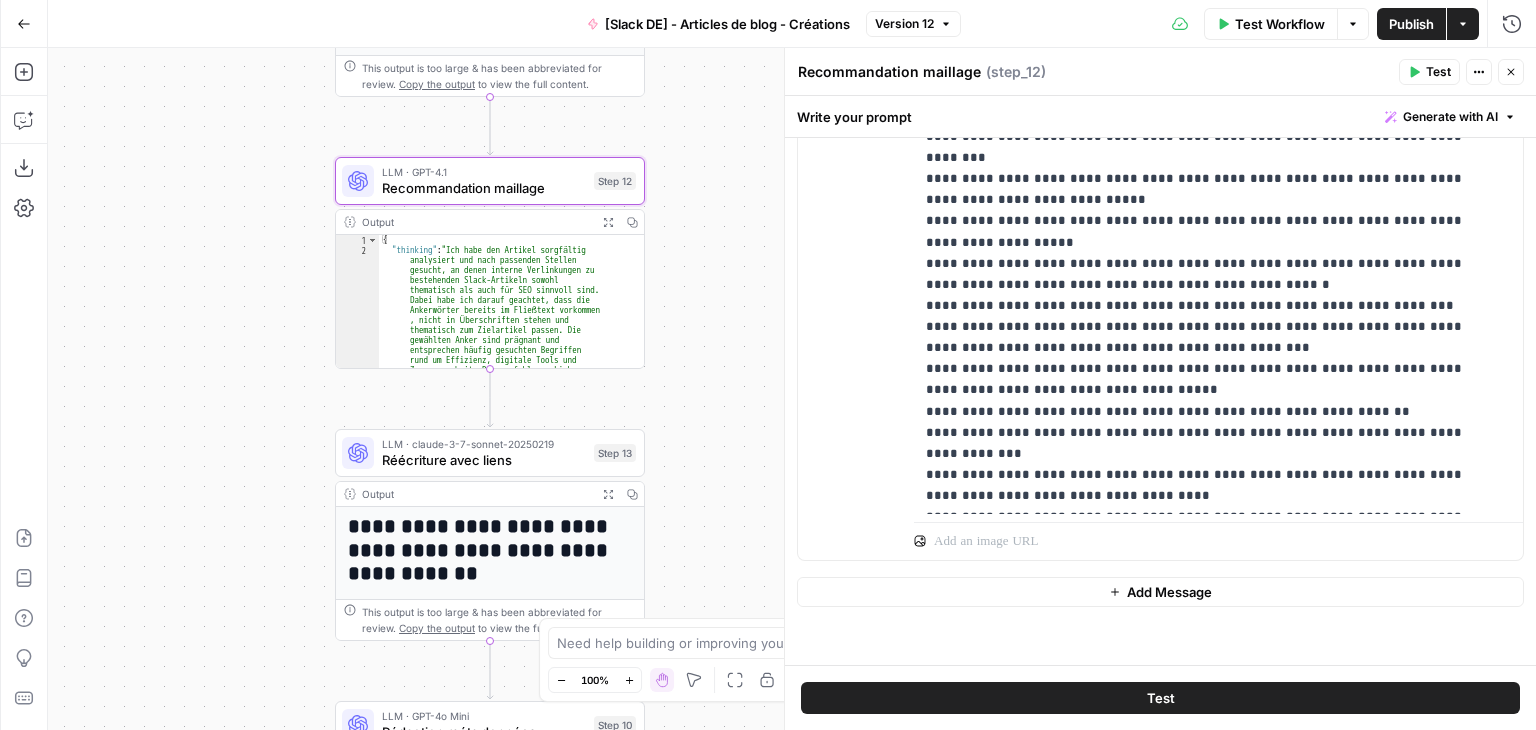 drag, startPoint x: 339, startPoint y: 264, endPoint x: 236, endPoint y: 220, distance: 112.00446 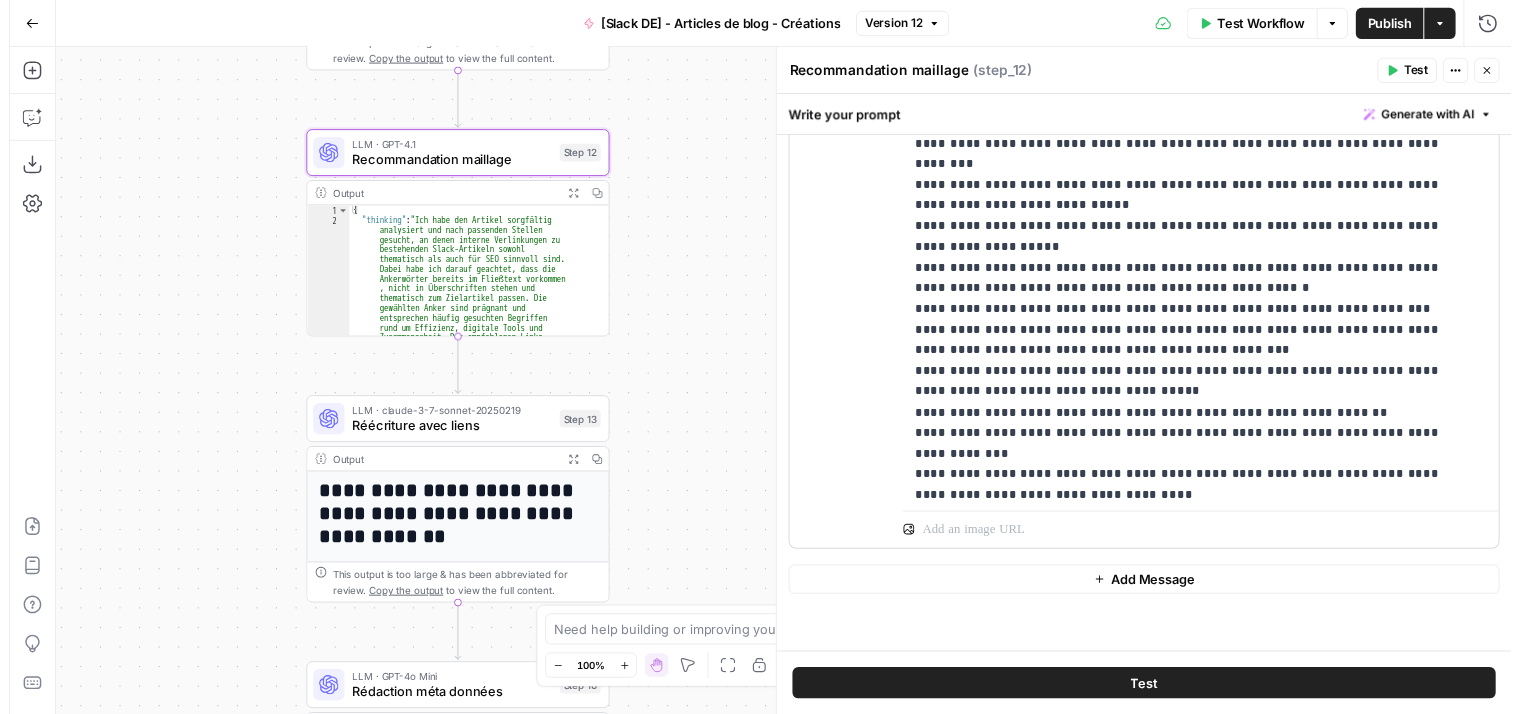 scroll, scrollTop: 3743, scrollLeft: 0, axis: vertical 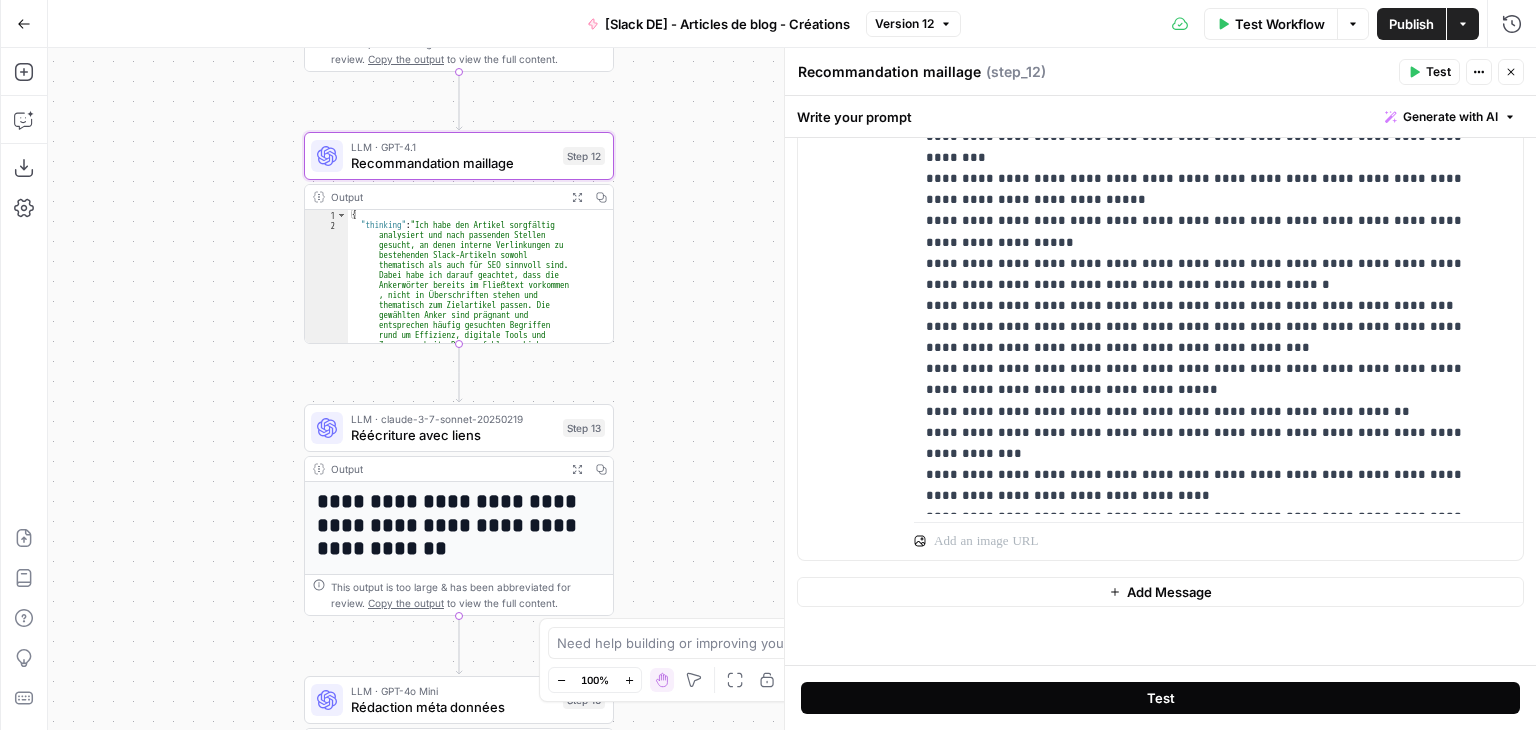 click on "Test" at bounding box center (1160, 698) 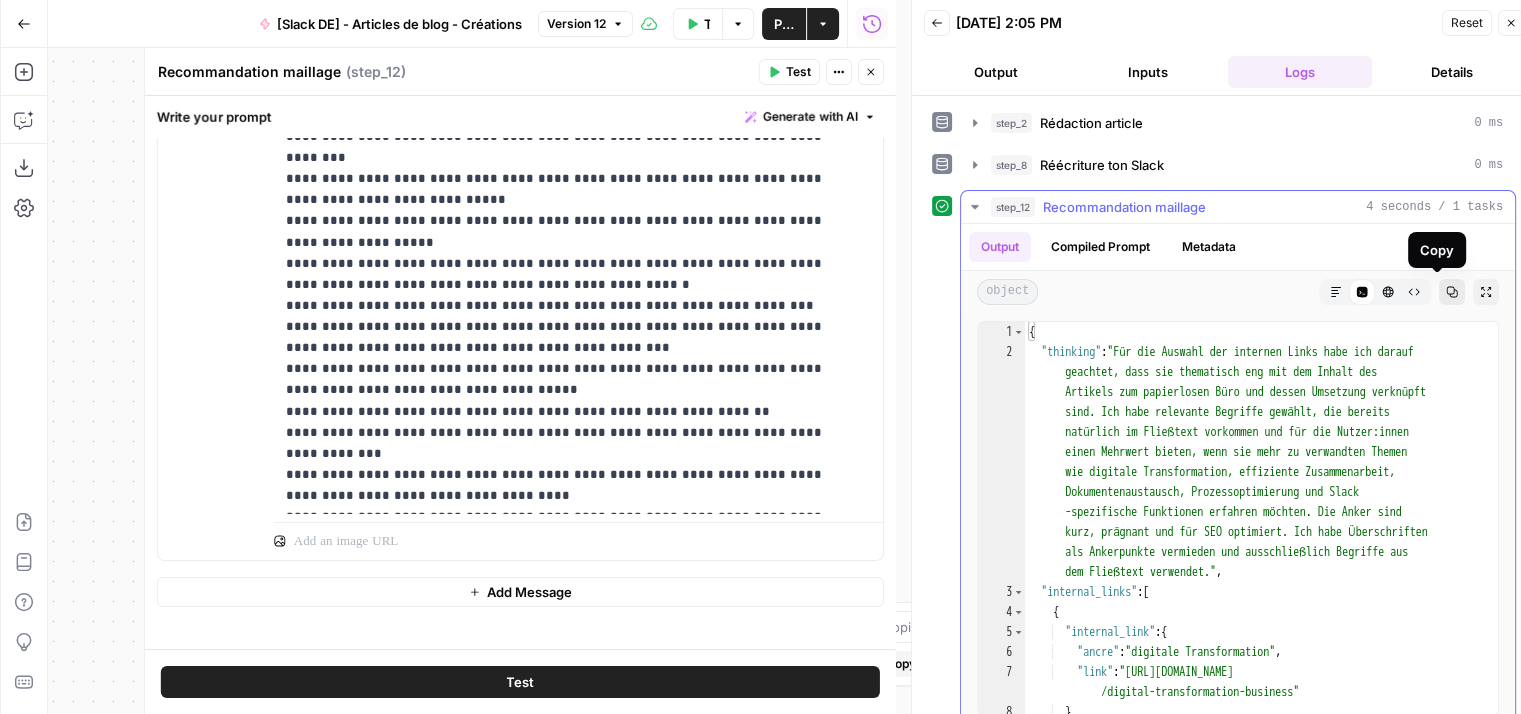 click on "Copy" at bounding box center (1452, 292) 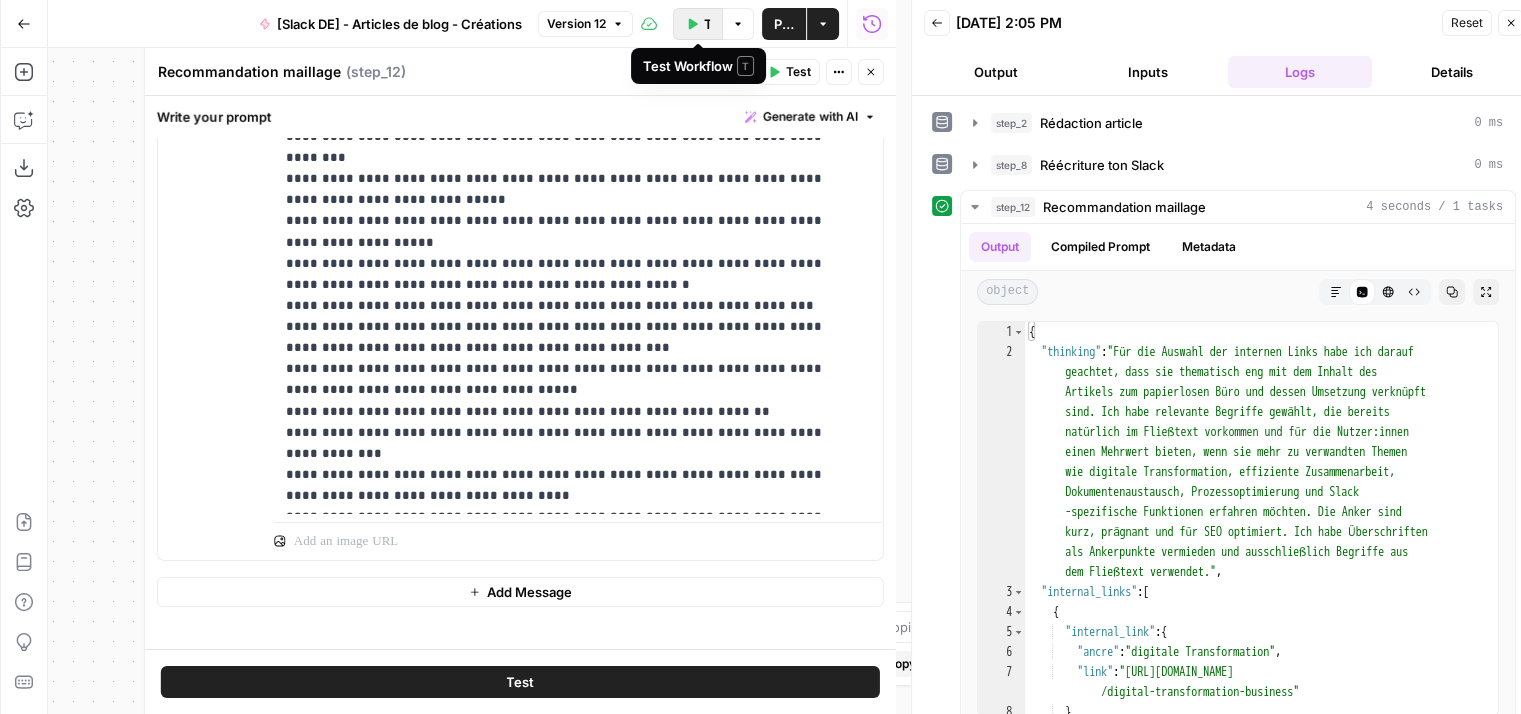 click 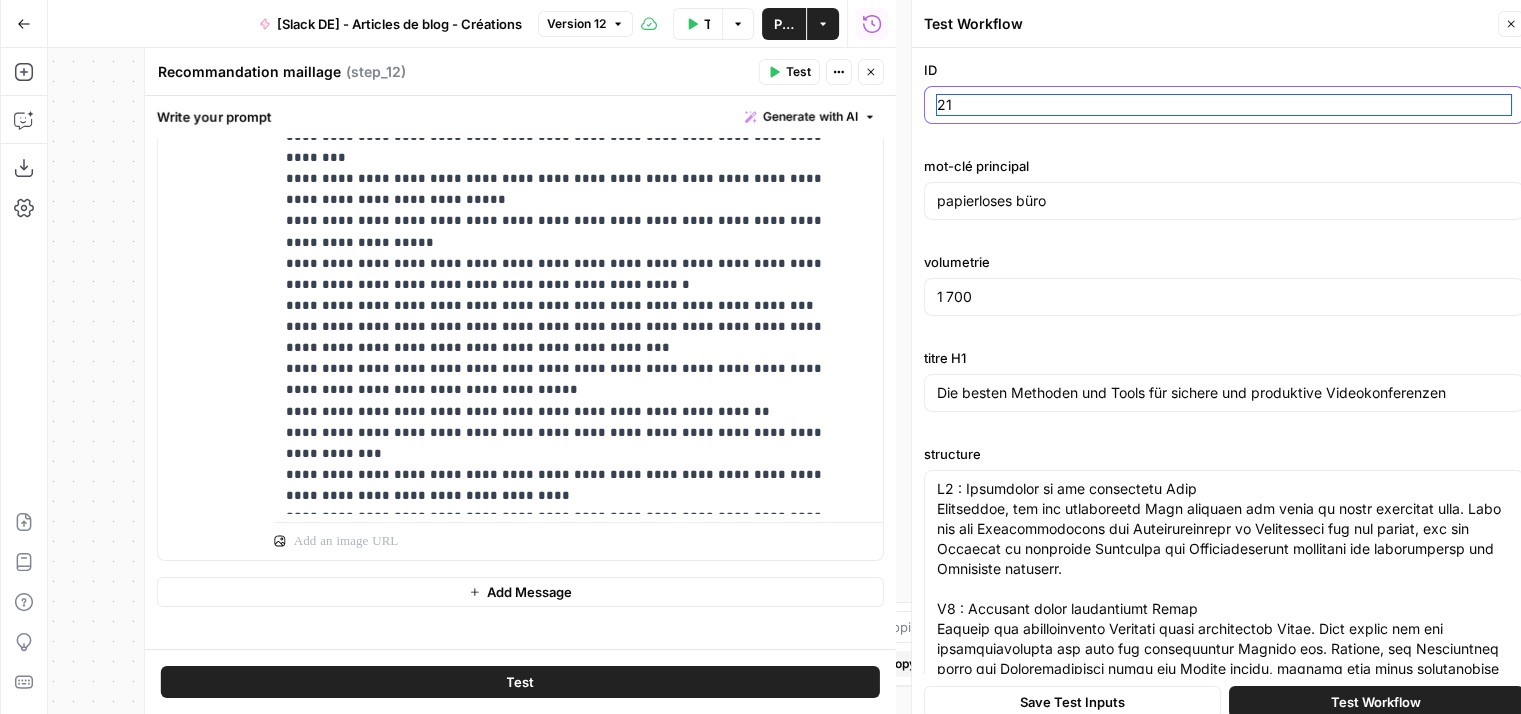 click on "21" at bounding box center (1224, 105) 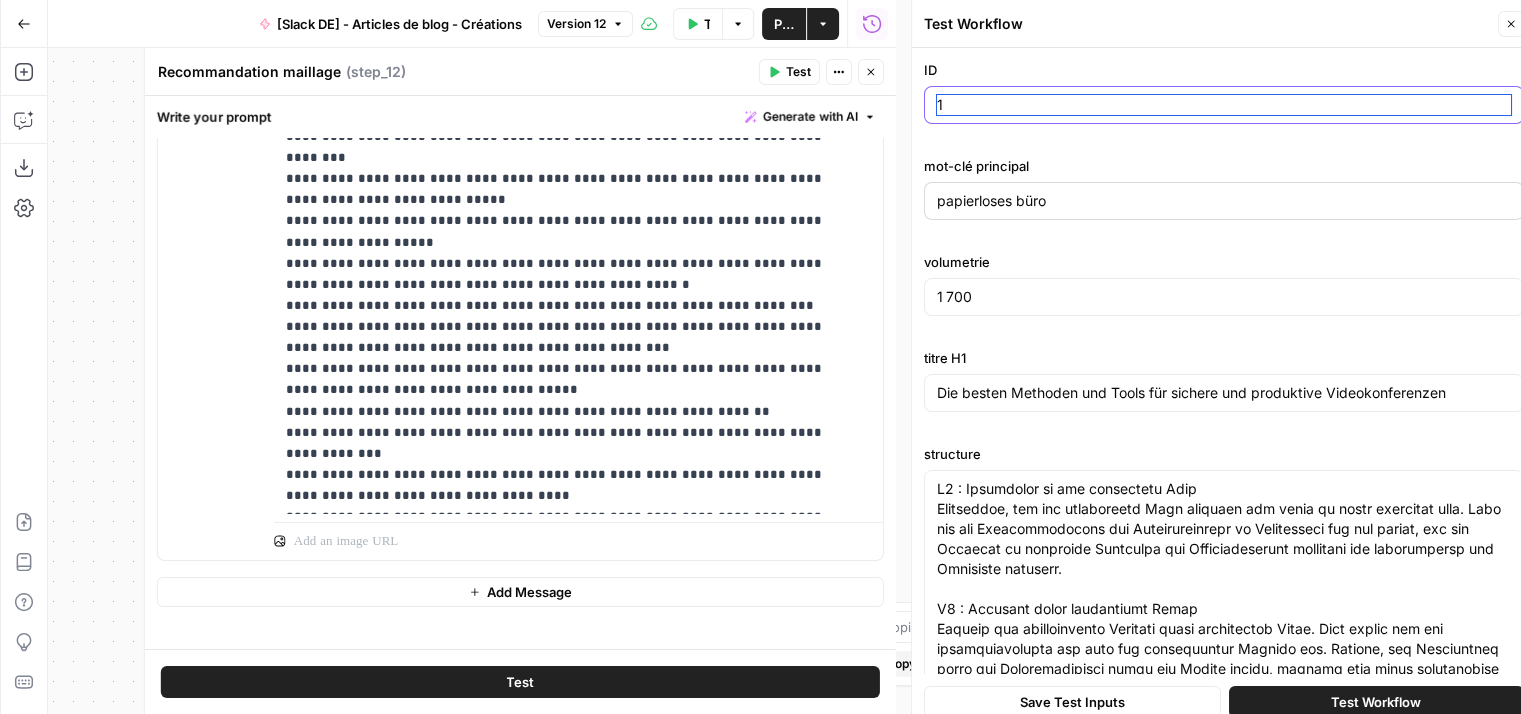 type on "1" 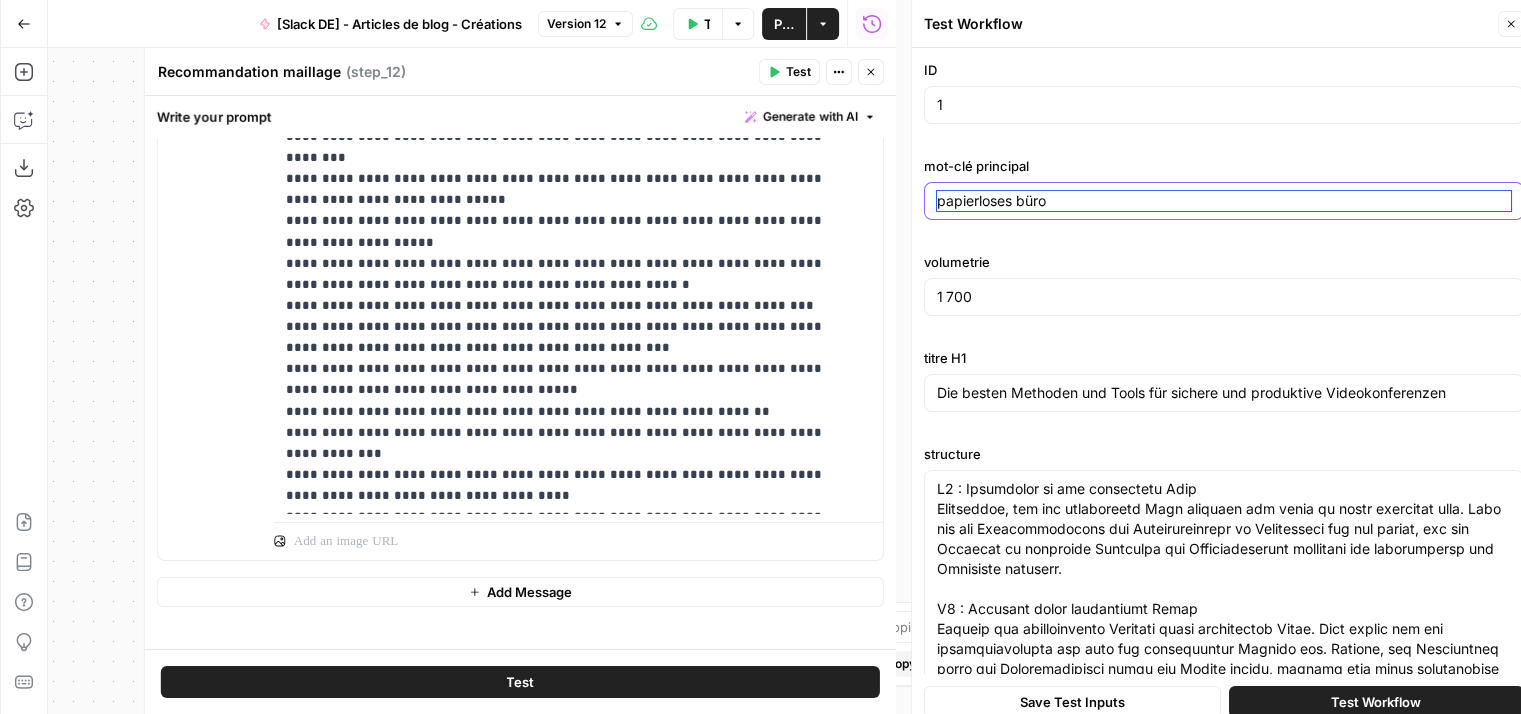 click on "papierloses büro" at bounding box center (1224, 201) 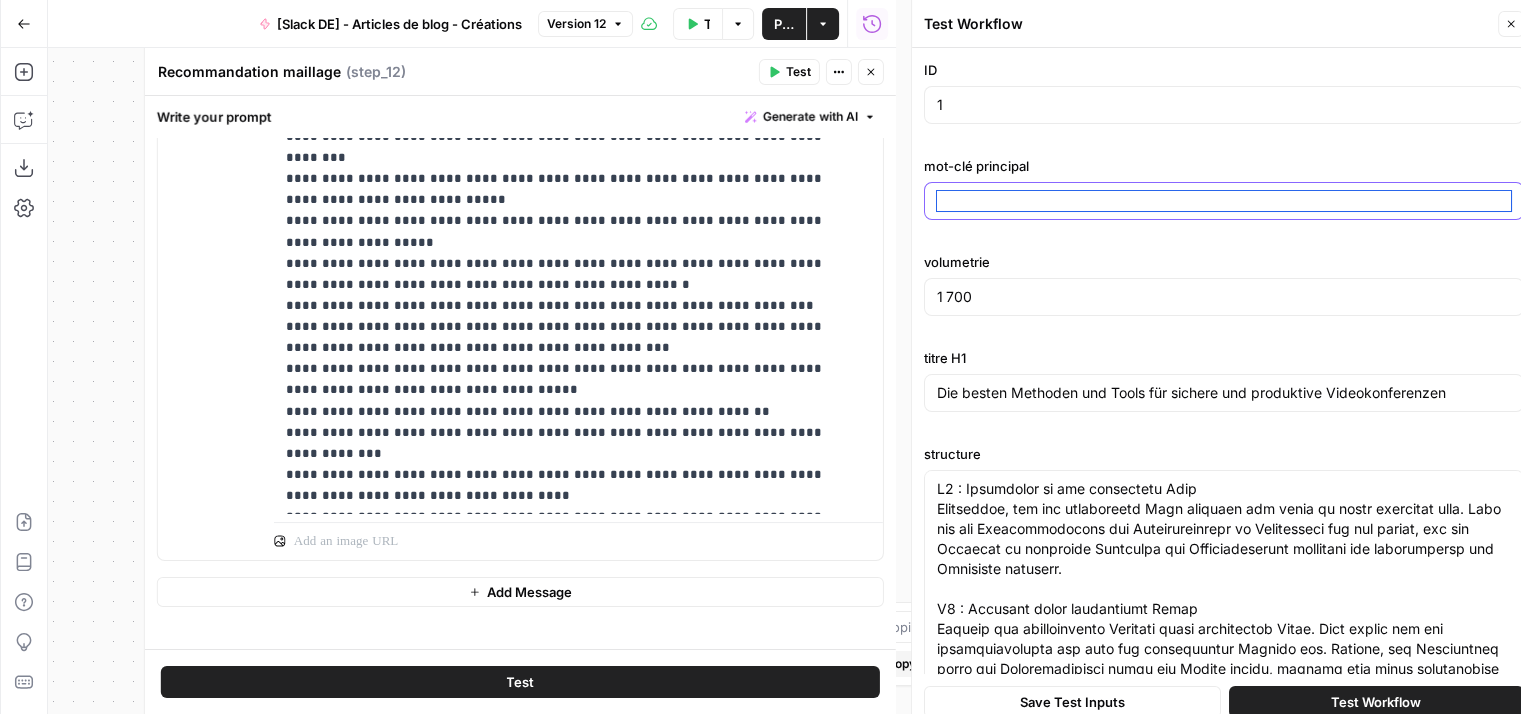 paste on "change management" 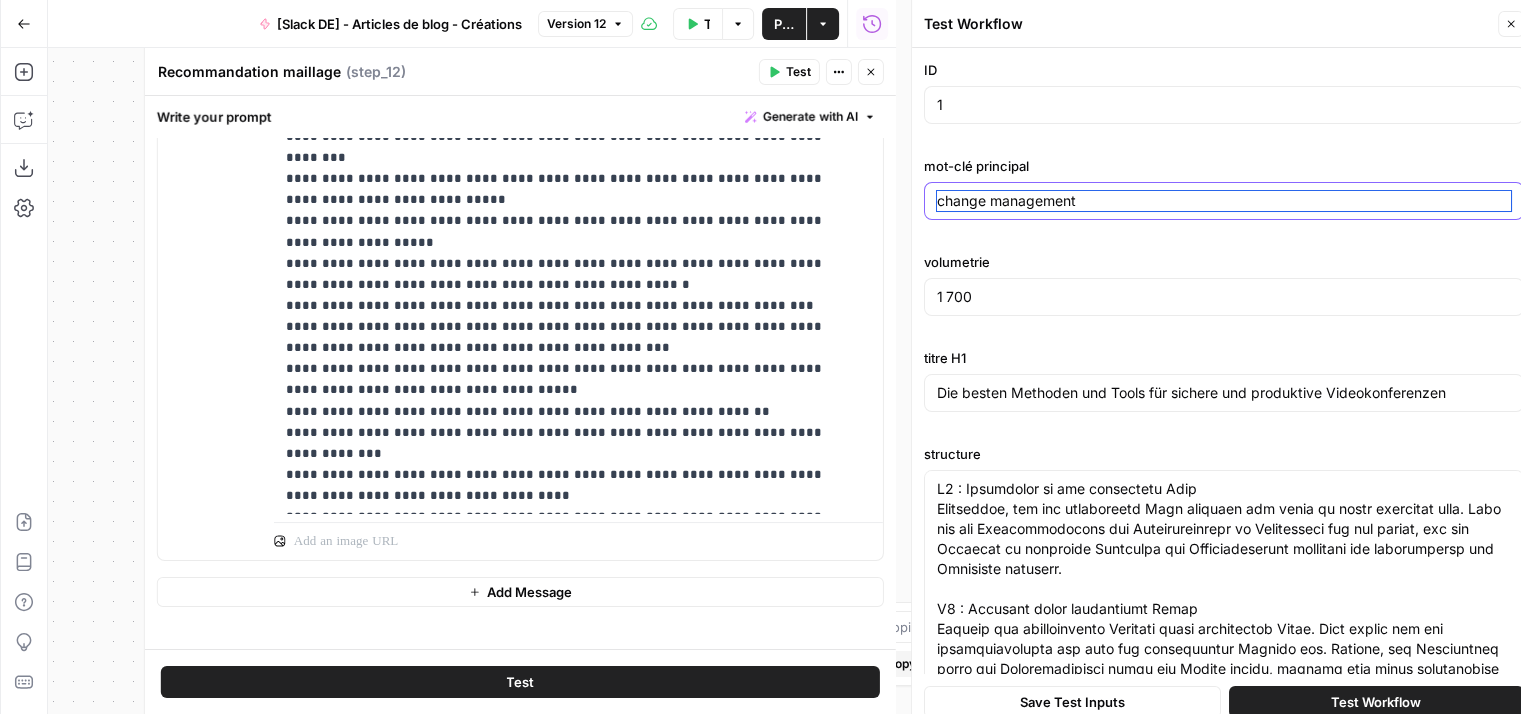 type on "change management" 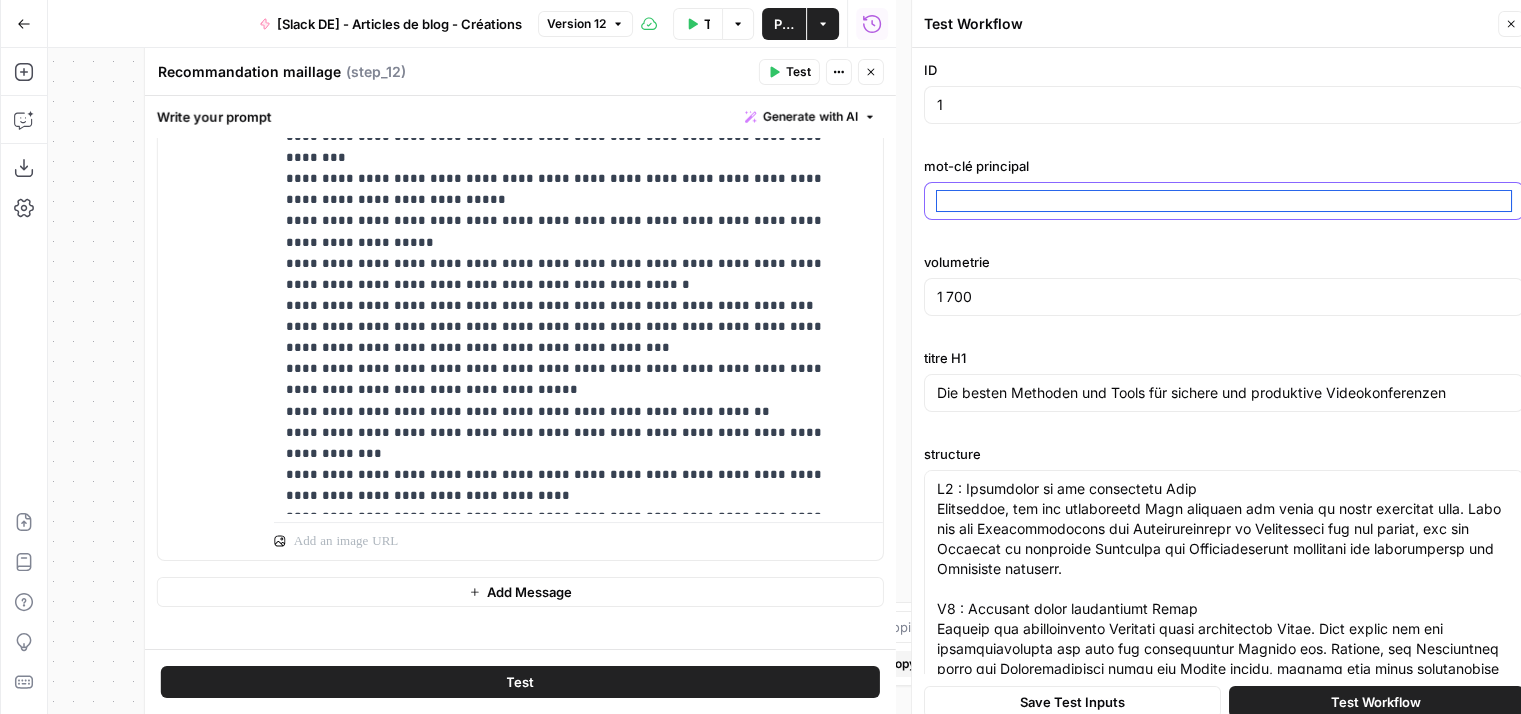 paste on "dateiübertragung" 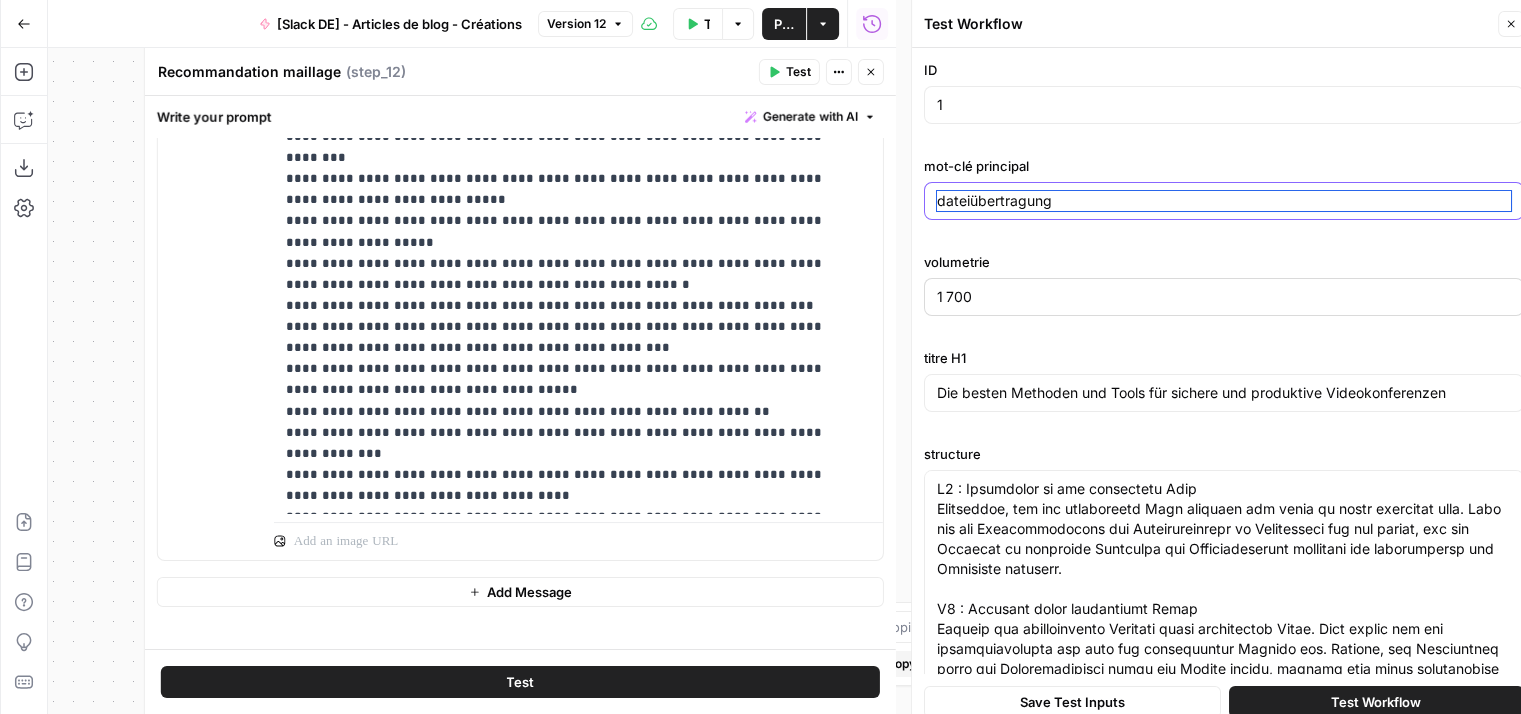 type on "dateiübertragung" 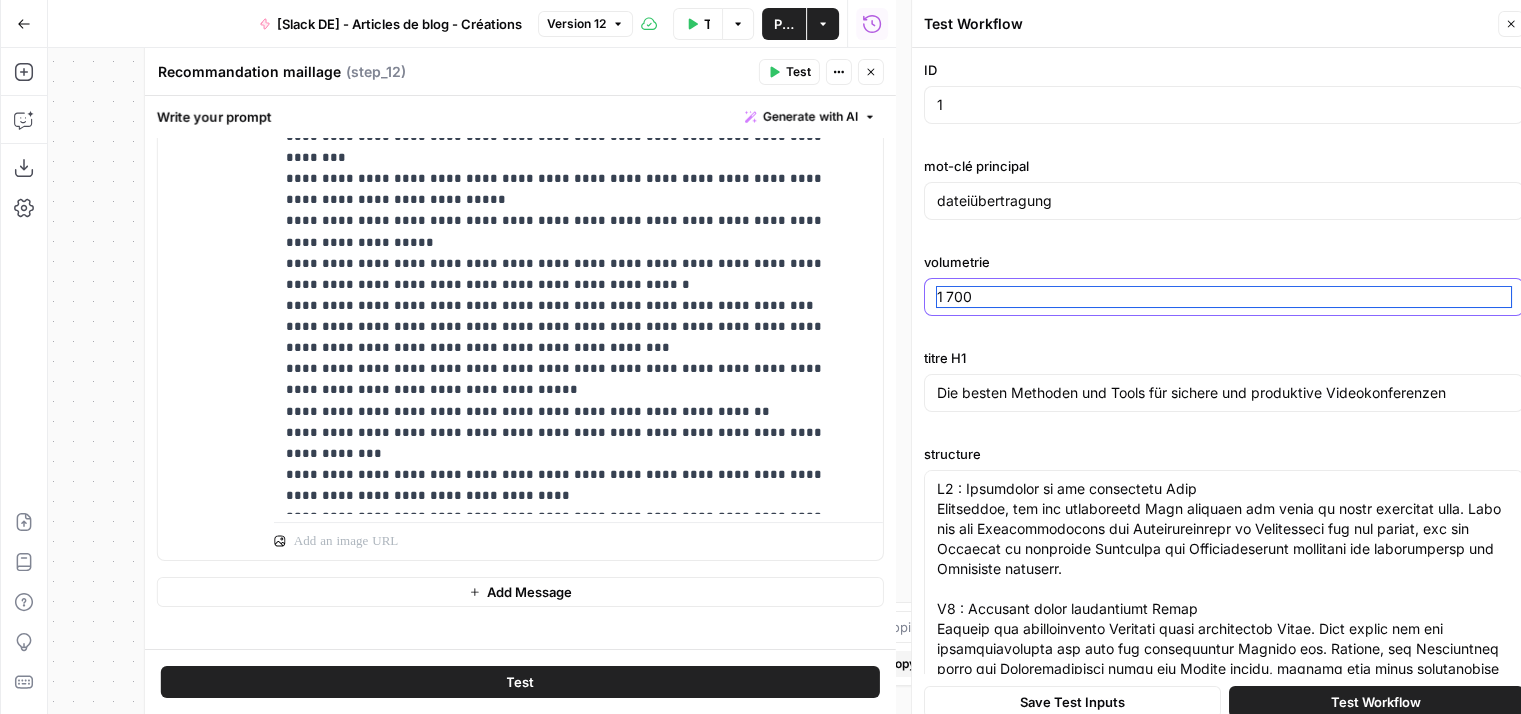 click on "1 700" at bounding box center (1224, 297) 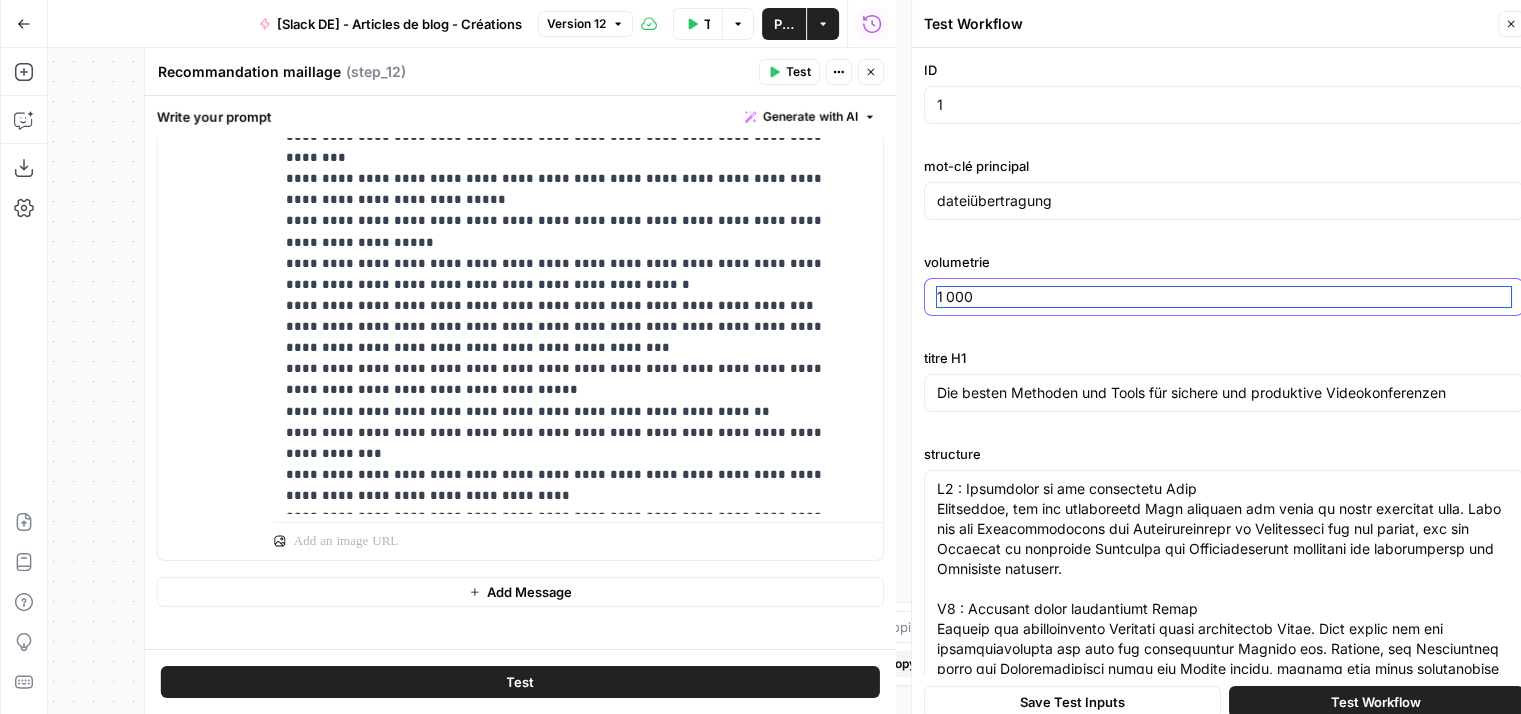 type on "1 000" 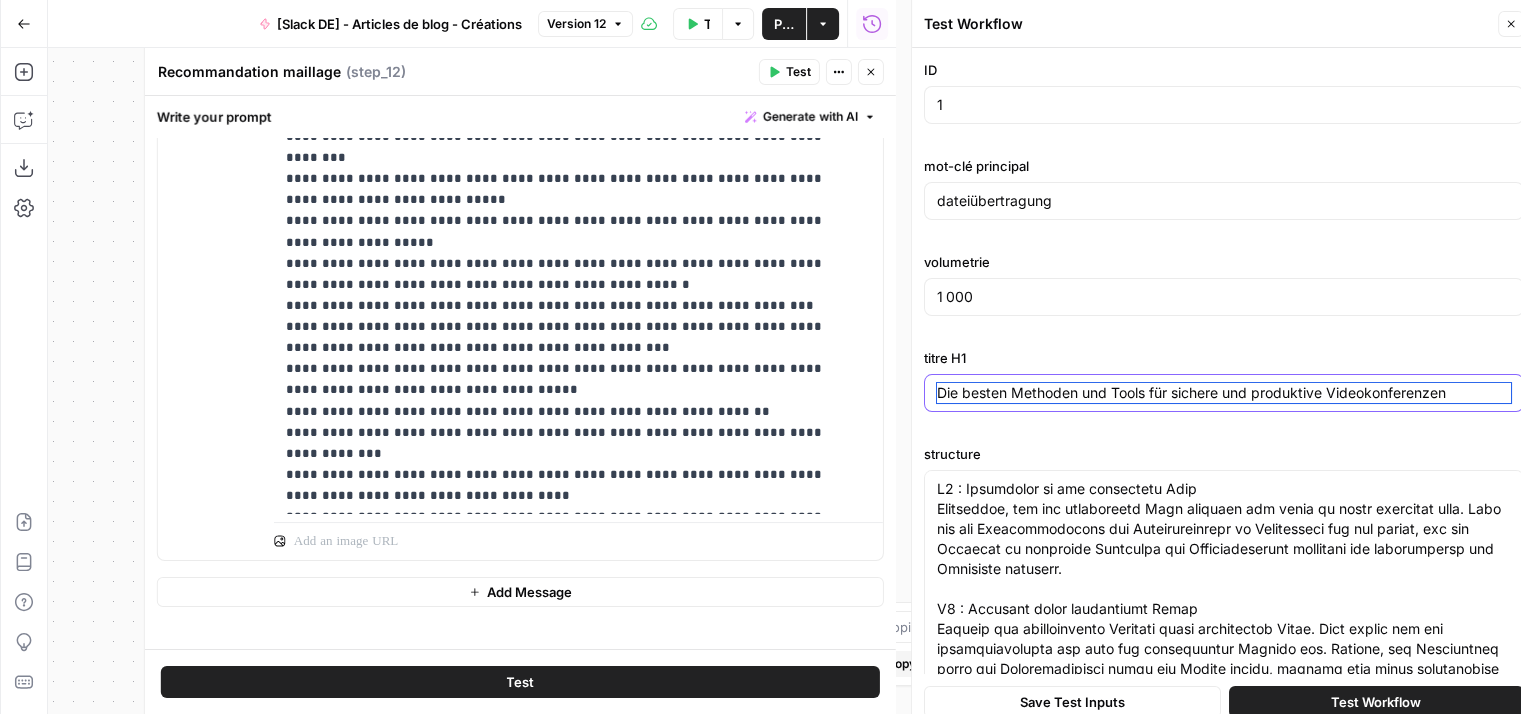 click on "Die besten Methoden und Tools für sichere und produktive Videokonferenzen" at bounding box center (1224, 393) 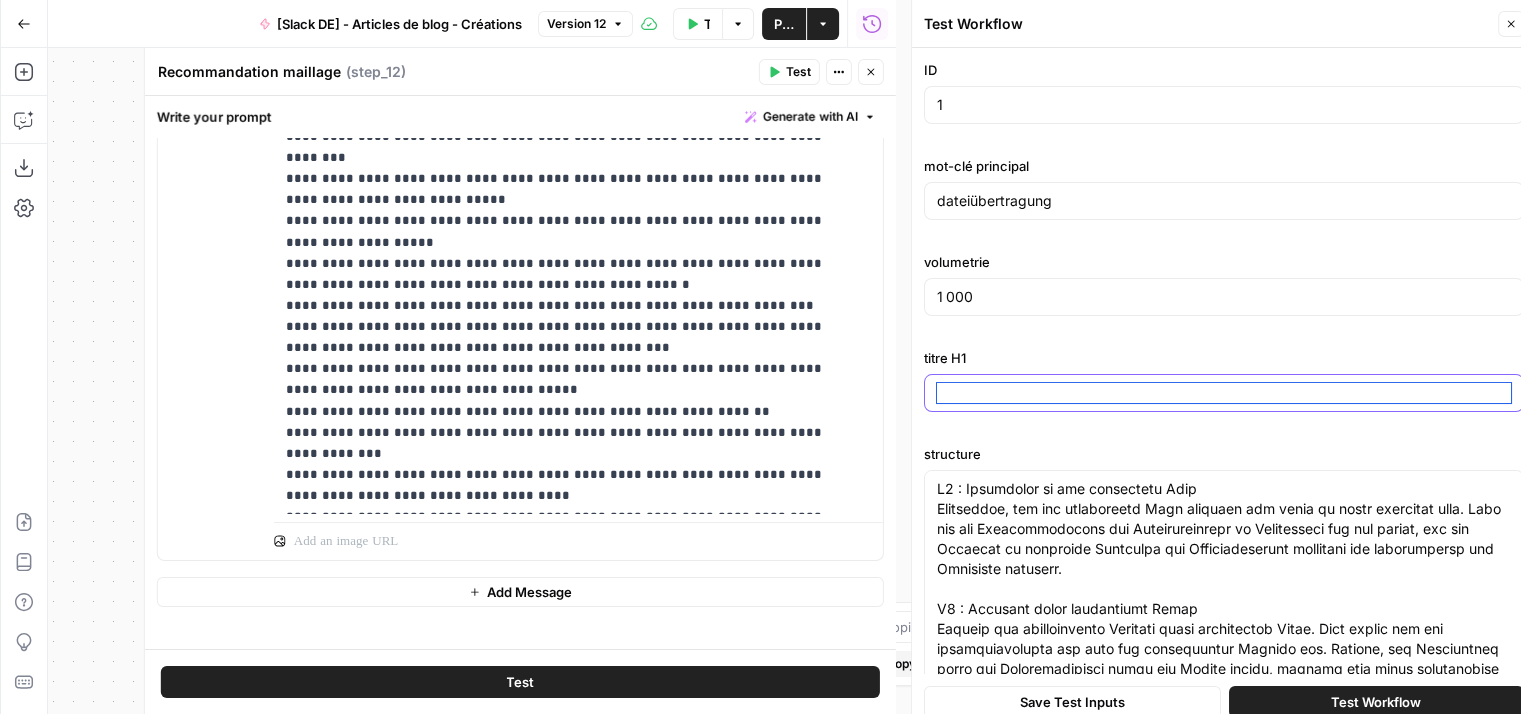 paste on "H1 : Dateiübertragung: Methoden und Tools für einen reibungslosen Datenaustausch" 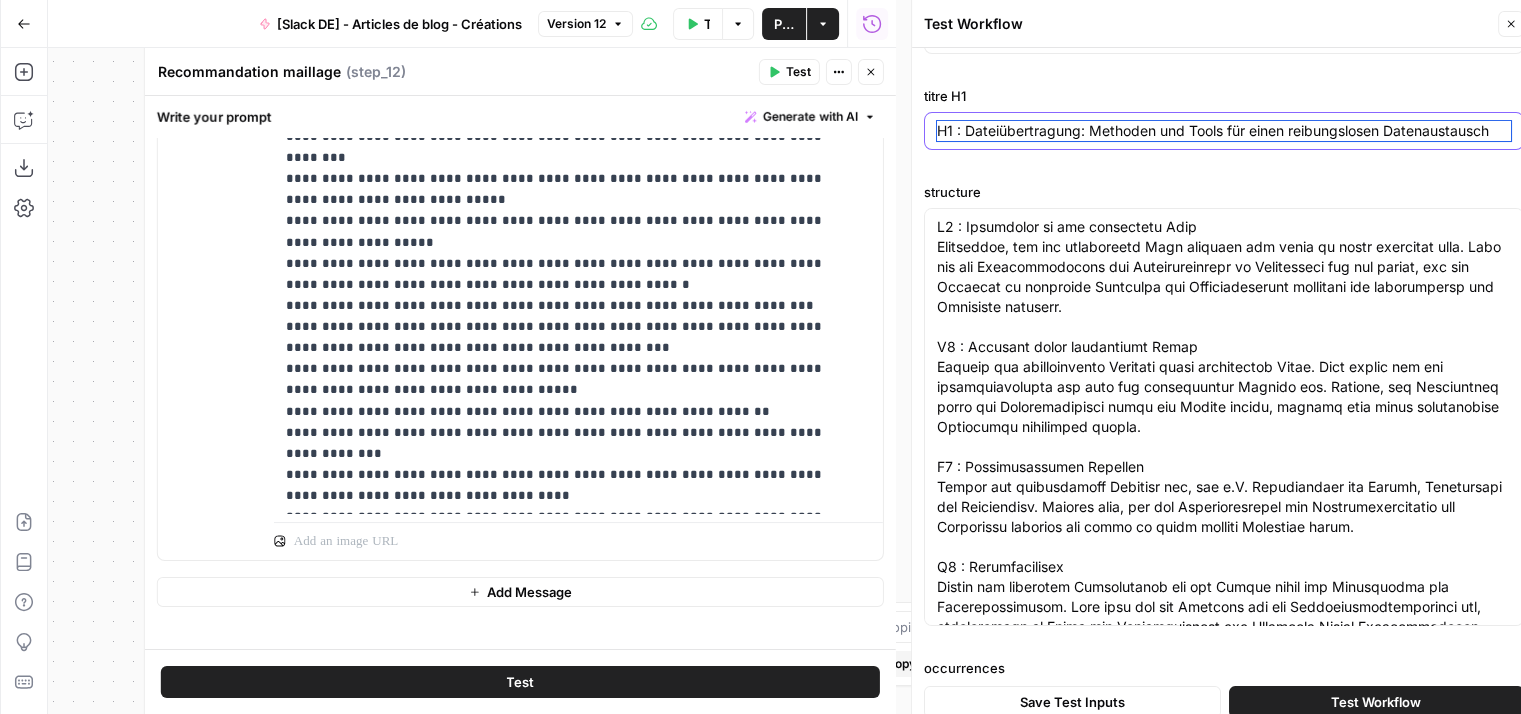 scroll, scrollTop: 260, scrollLeft: 0, axis: vertical 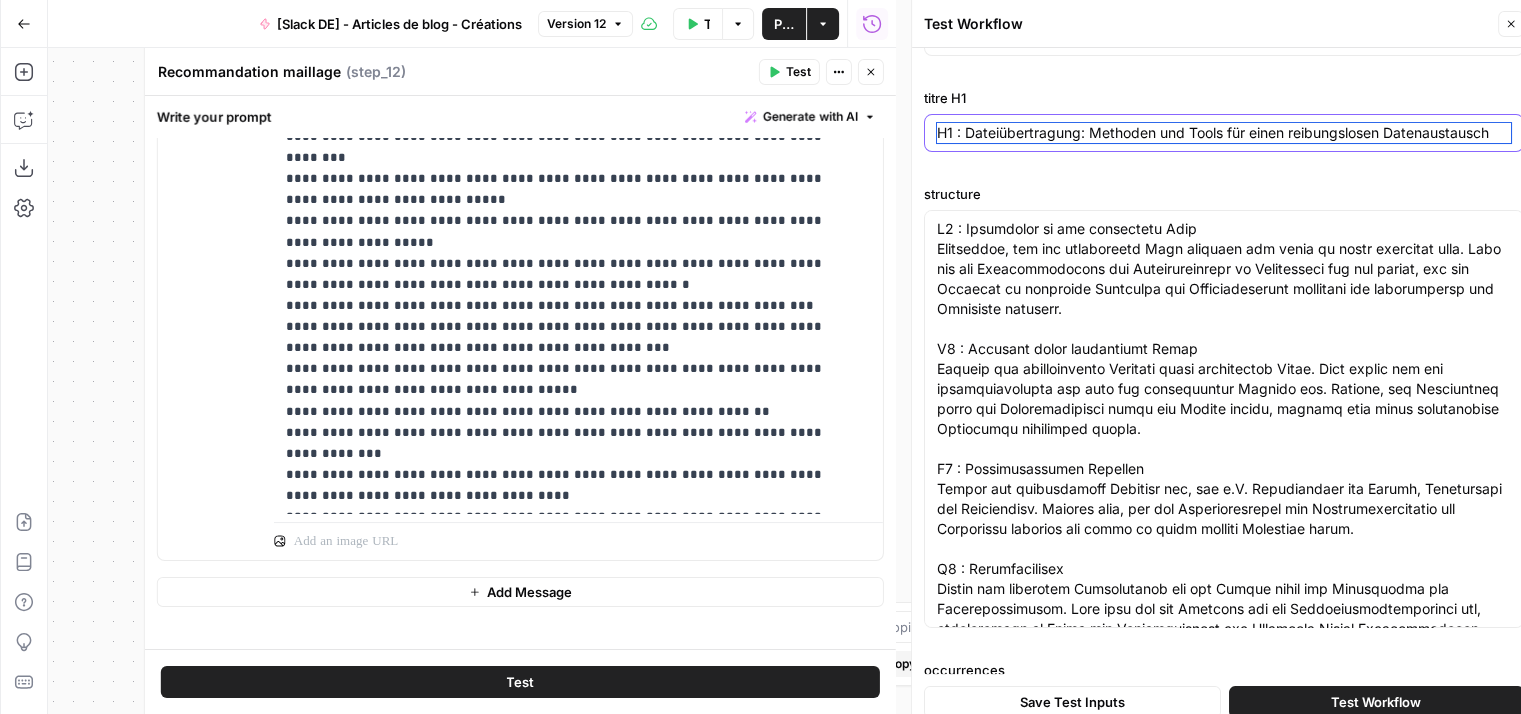 type on "H1 : Dateiübertragung: Methoden und Tools für einen reibungslosen Datenaustausch" 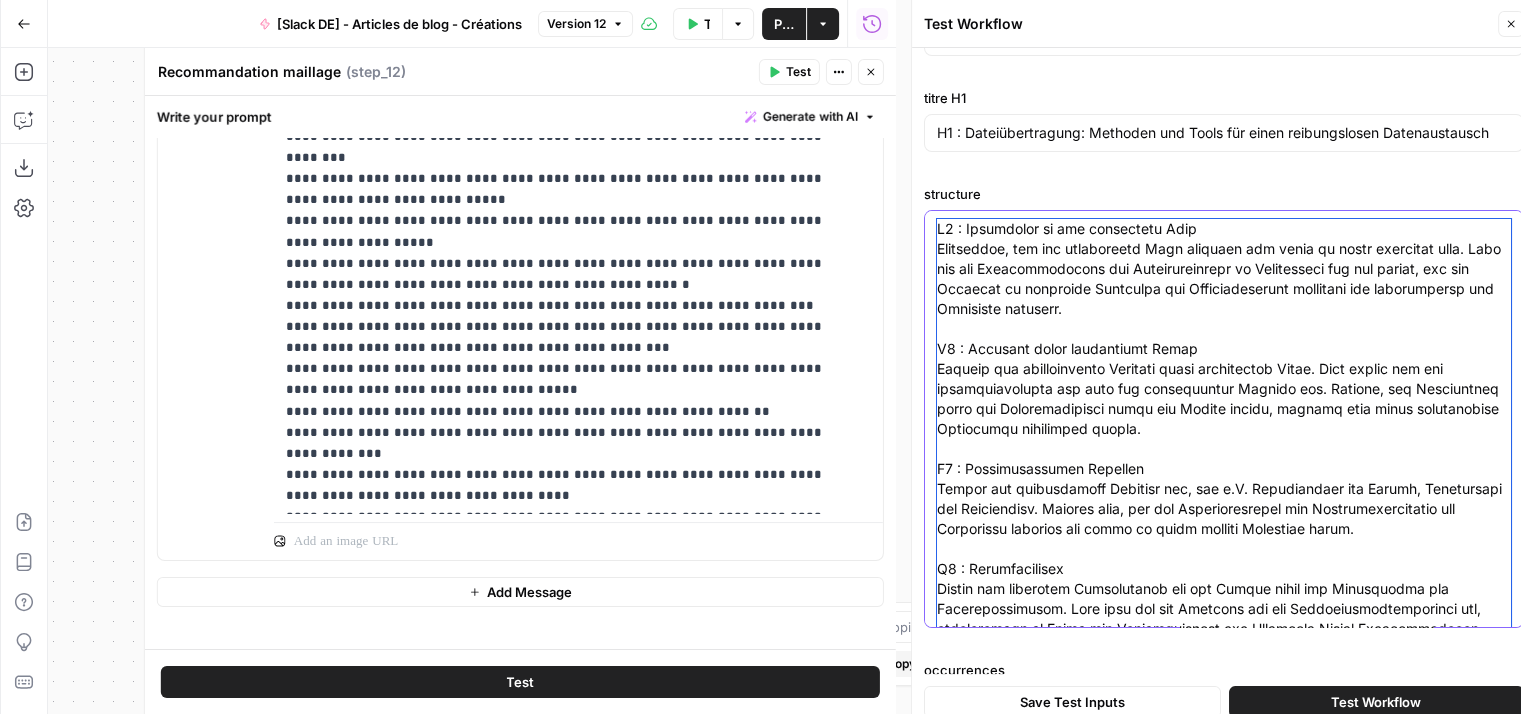 click on "structure" at bounding box center (1224, 919) 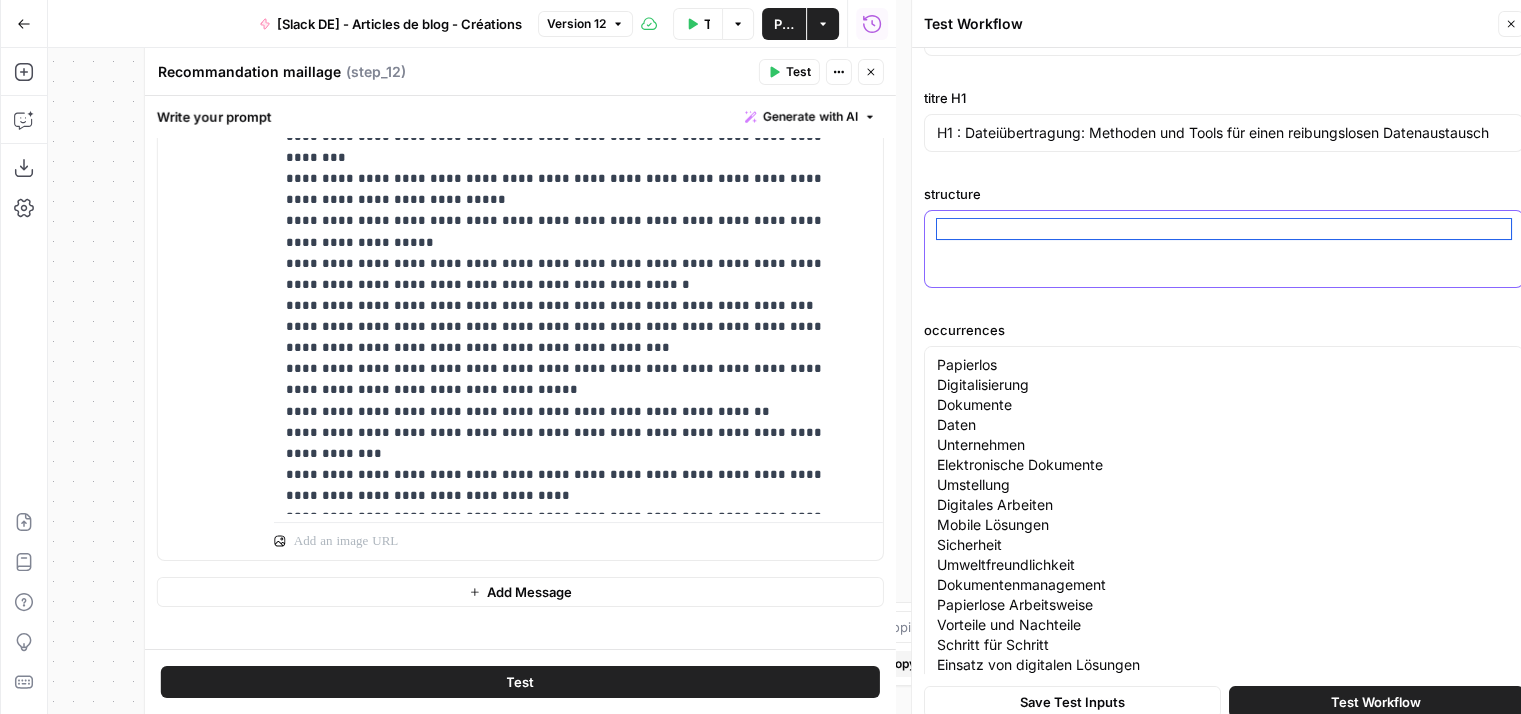 paste on "H2 : Was ist Dateiübertragung ?
H2 : Warum ist die Dateiübertragung wichtig ?
H2 : Methoden der Dateiübertragung
H3 : 1. USB-Übertragung
H3 : 2. E-Mail-Anhänge
H3 : 3. Cloud-Speicher" 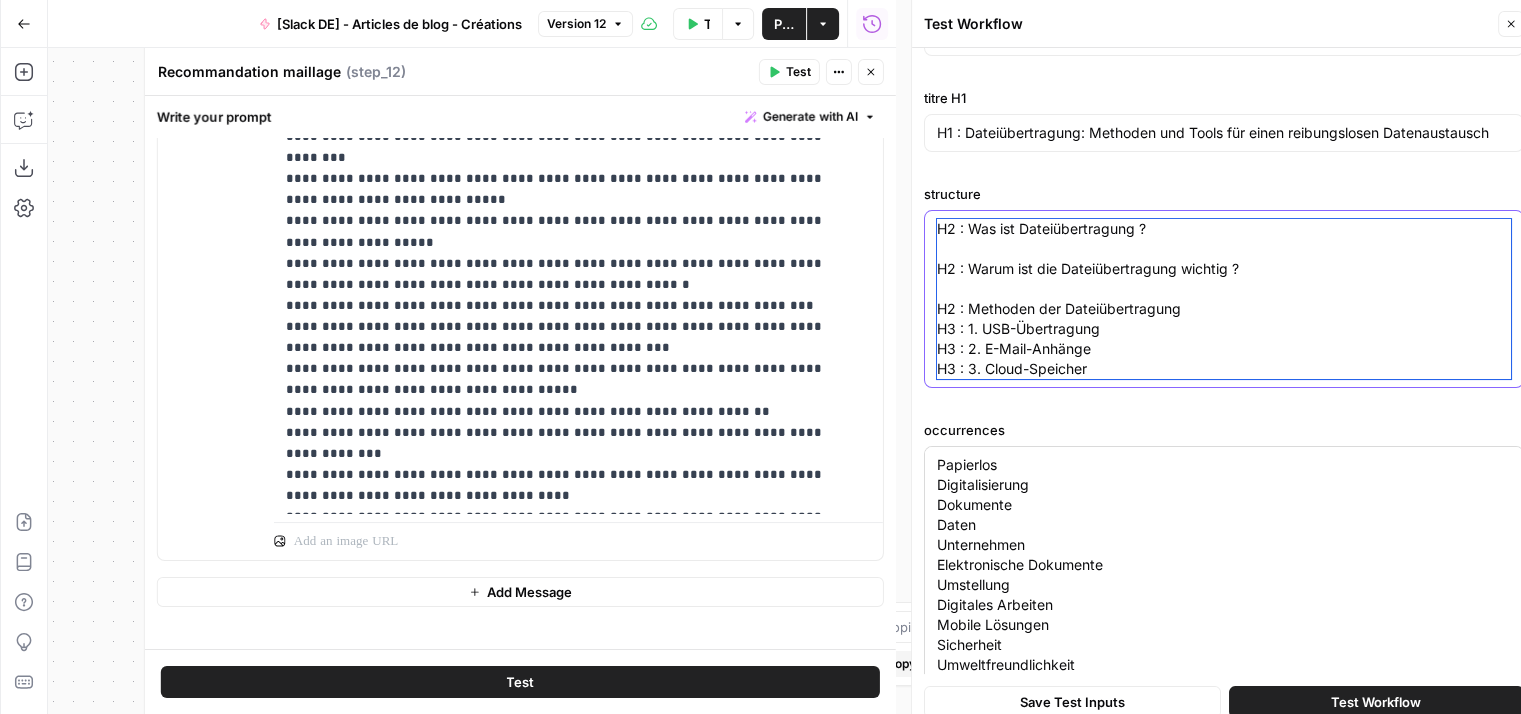 scroll, scrollTop: 39, scrollLeft: 0, axis: vertical 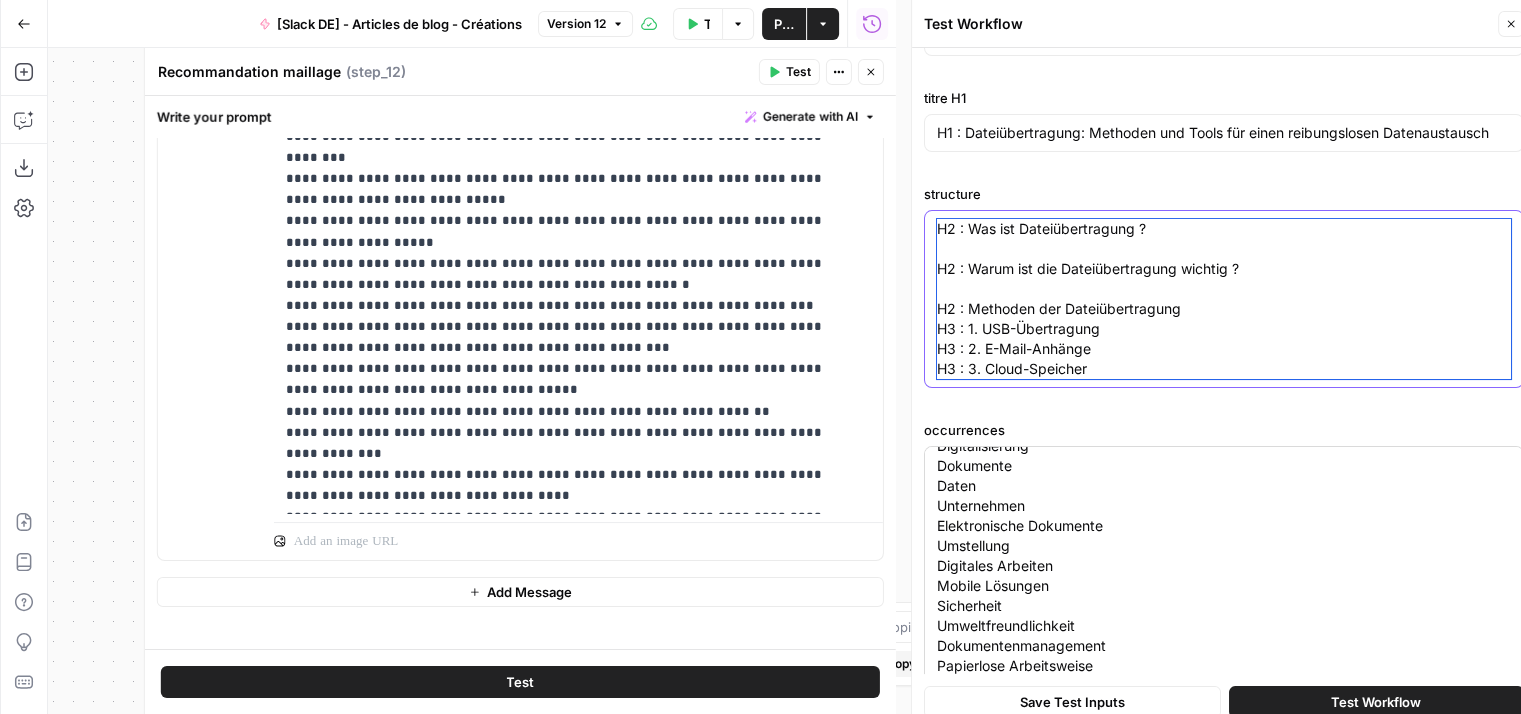 type on "H2 : Was ist Dateiübertragung ?
H2 : Warum ist die Dateiübertragung wichtig ?
H2 : Methoden der Dateiübertragung
H3 : 1. USB-Übertragung
H3 : 2. E-Mail-Anhänge
H3 : 3. Cloud-Speicher" 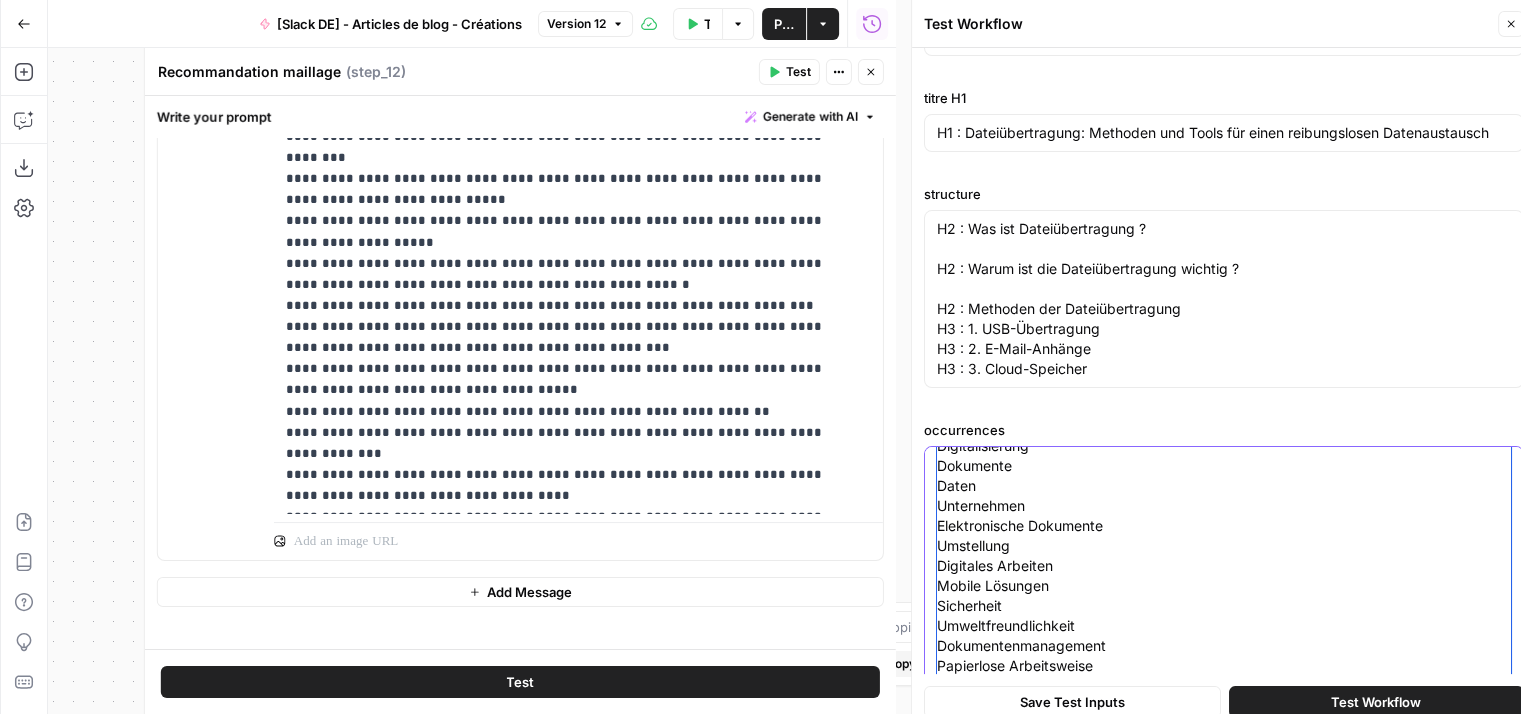 click on "Papierlos
Digitalisierung
Dokumente
Daten
Unternehmen
Elektronische Dokumente
Umstellung
Digitales Arbeiten
Mobile Lösungen
Sicherheit
Umweltfreundlichkeit
Dokumentenmanagement
Papierlose Arbeitsweise
Vorteile und Nachteile
Schritt für Schritt
Einsatz von digitalen Lösungen
Papierlose Büros
Effizienzsteigerung
Schnellere Prozesse
Kostensenkung
Google und Cloud-Dienste
Thema Papierloses Büro" at bounding box center [1224, 636] 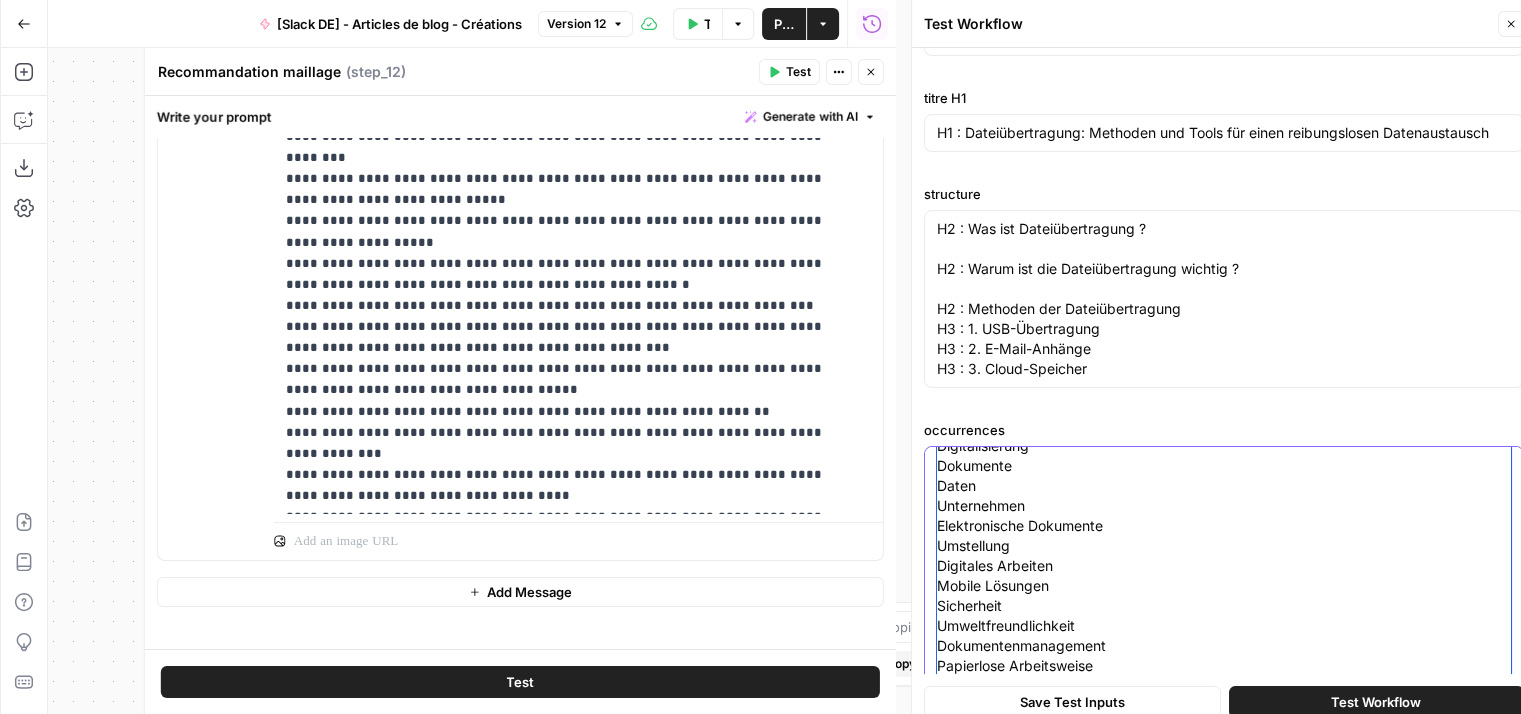 scroll, scrollTop: 0, scrollLeft: 0, axis: both 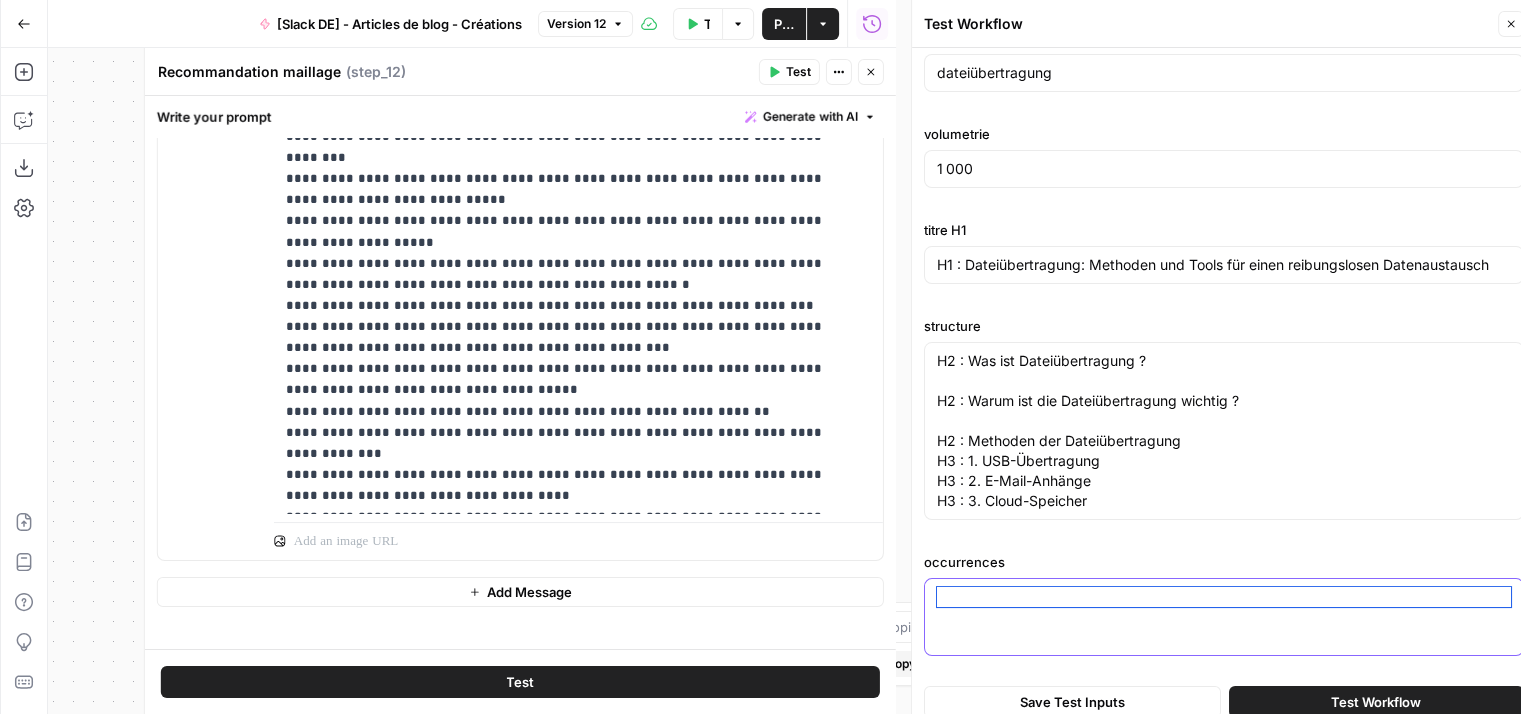 paste on "dateien        11
dateiübertragung        7
übertragen        6
informationen        4
per        2
sicherheit        2
übertragung        1
übertragung von dateien        1
weitere informationen        1
file transfer        1
dateien zu übertragen        1
secure file transfer        1
managed file transfer        1
file transfer protocol        1
fotos und videos        1" 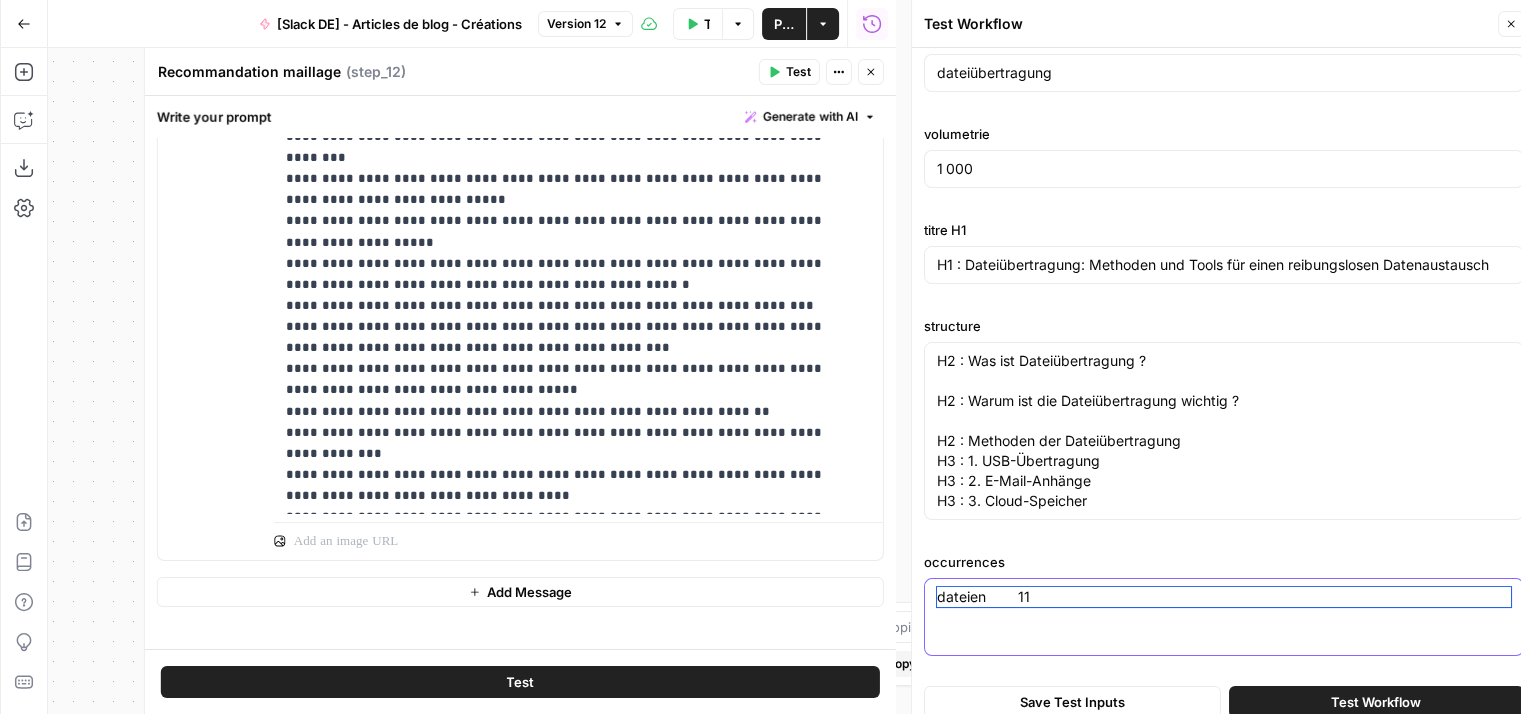 scroll, scrollTop: 50, scrollLeft: 0, axis: vertical 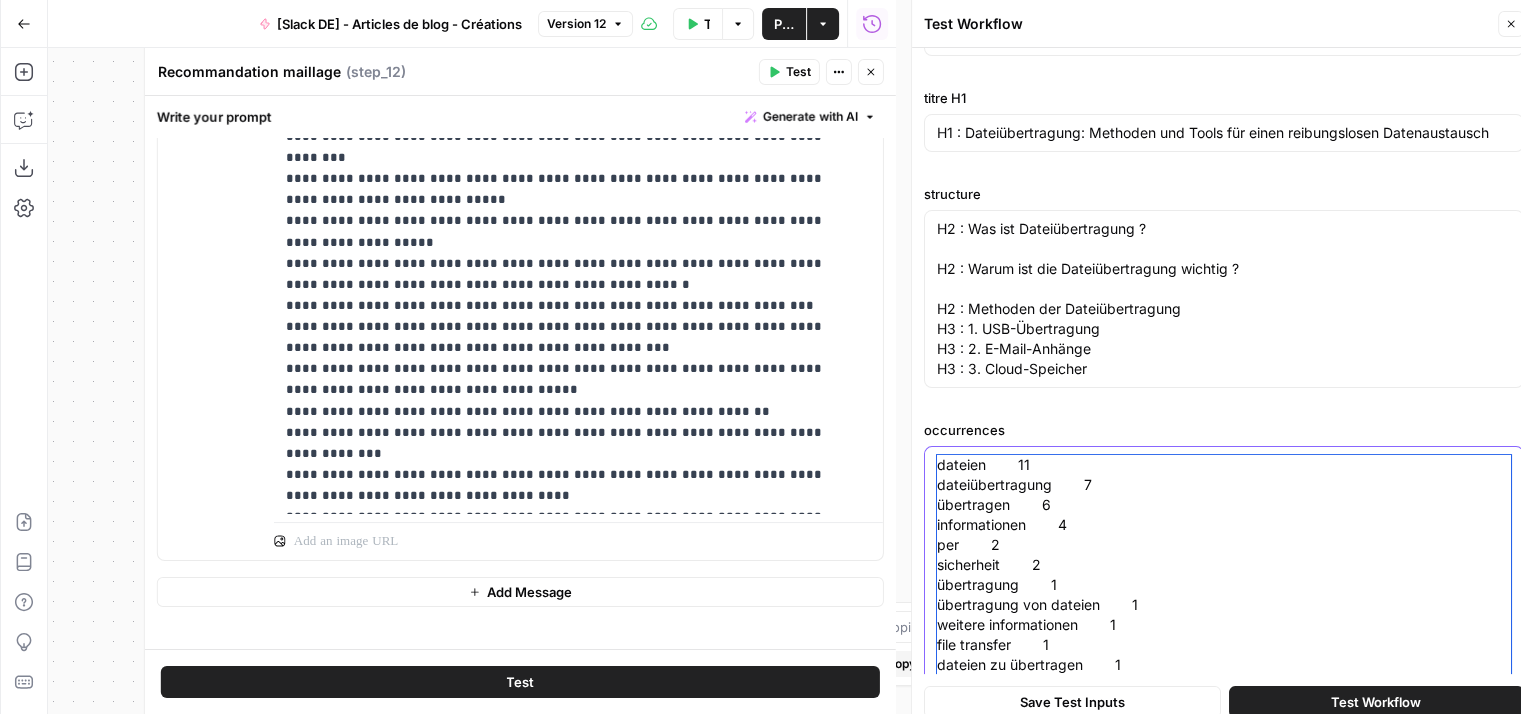 click on "dateien        11
dateiübertragung        7
übertragen        6
informationen        4
per        2
sicherheit        2
übertragung        1
übertragung von dateien        1
weitere informationen        1
file transfer        1
dateien zu übertragen        1
secure file transfer        1
managed file transfer        1
file transfer protocol        1
fotos und videos        1" at bounding box center (1224, 605) 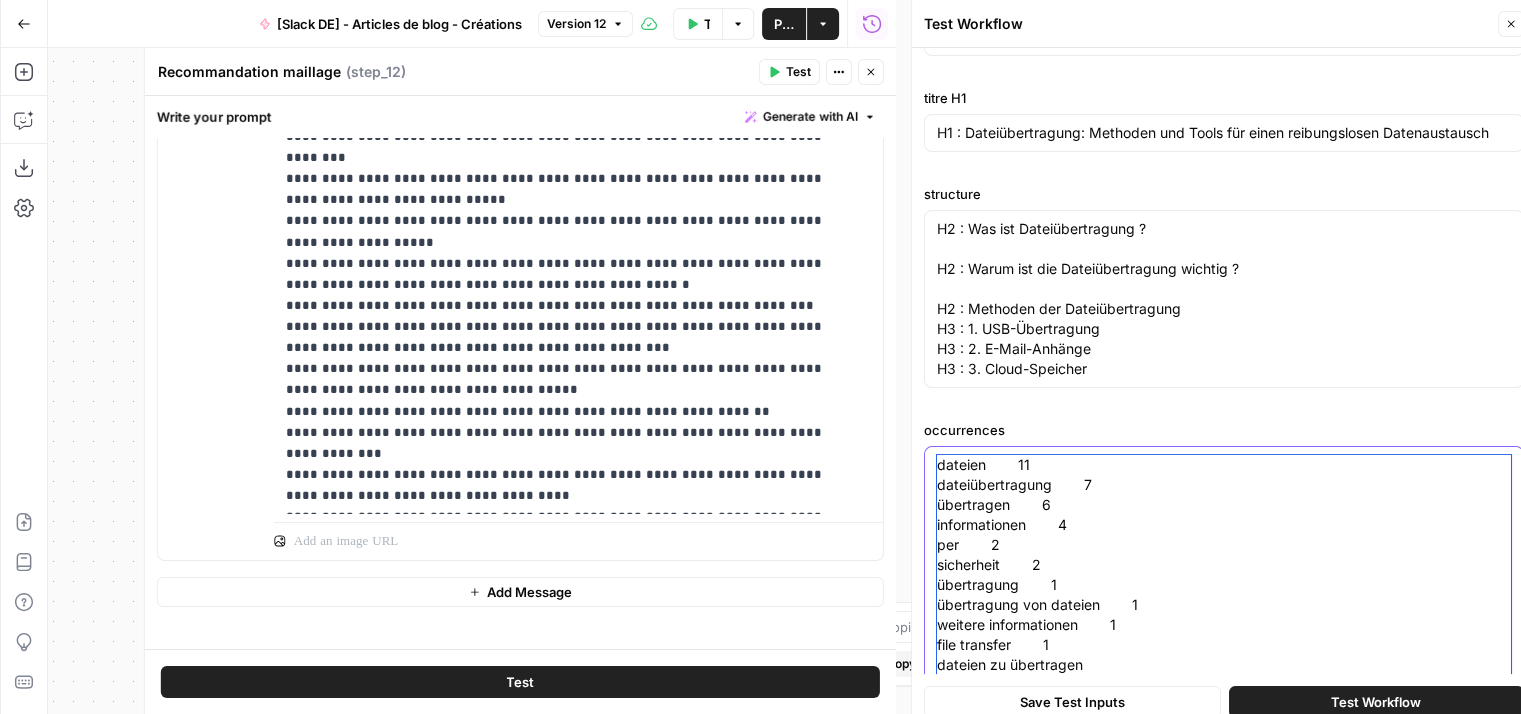 scroll, scrollTop: 15, scrollLeft: 0, axis: vertical 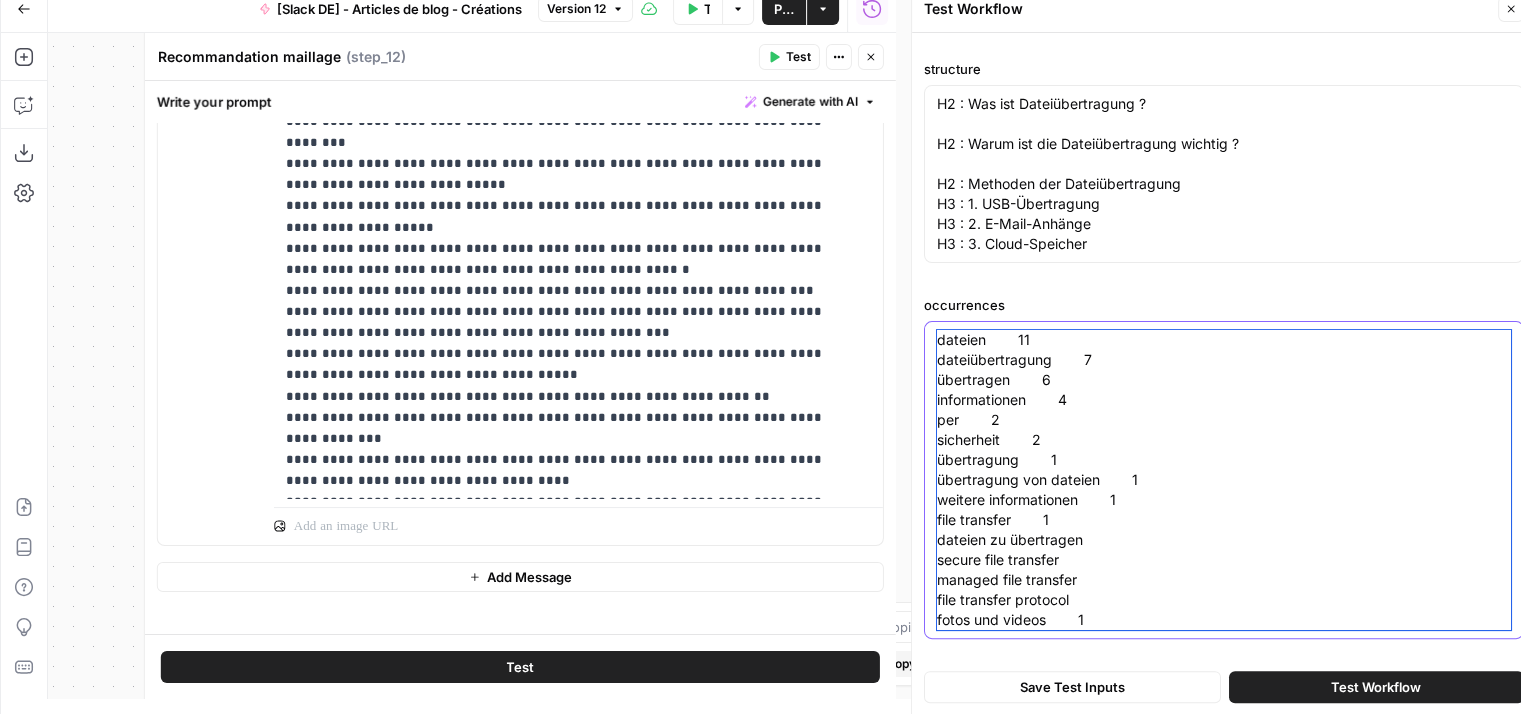 click on "dateien        11
dateiübertragung        7
übertragen        6
informationen        4
per        2
sicherheit        2
übertragung        1
übertragung von dateien        1
weitere informationen        1
file transfer        1
dateien zu übertragen
secure file transfer
managed file transfer
file transfer protocol
fotos und videos        1" at bounding box center [1224, 480] 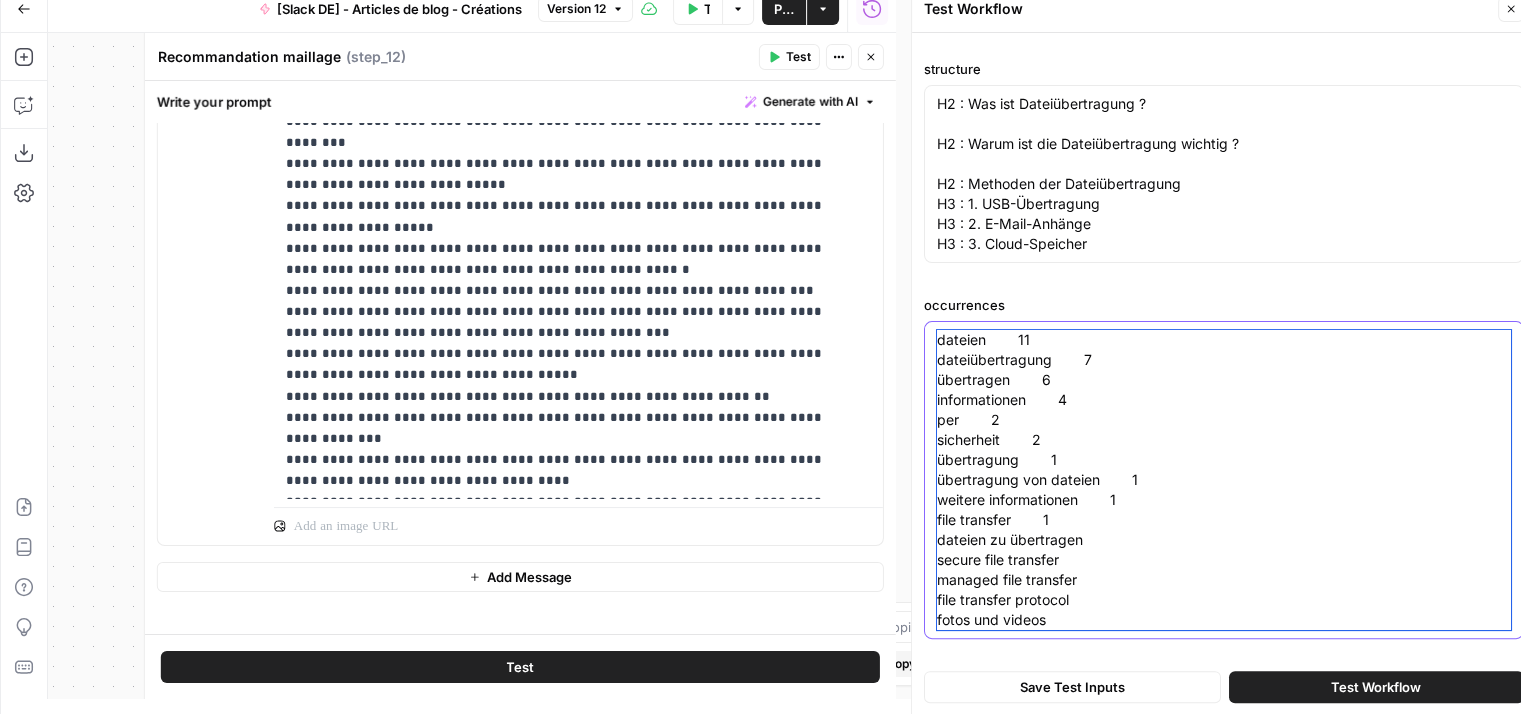scroll, scrollTop: 19, scrollLeft: 0, axis: vertical 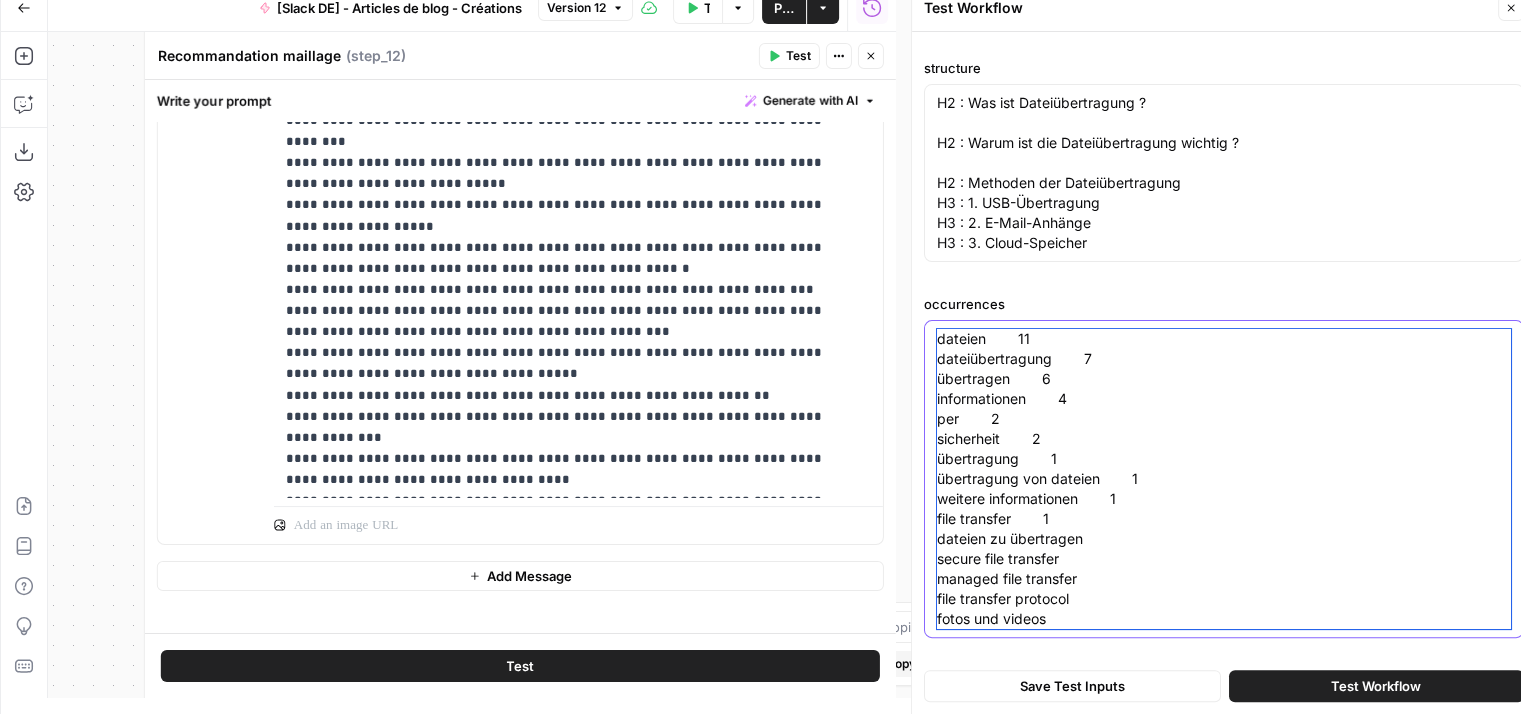 drag, startPoint x: 938, startPoint y: 621, endPoint x: 1076, endPoint y: 769, distance: 202.35612 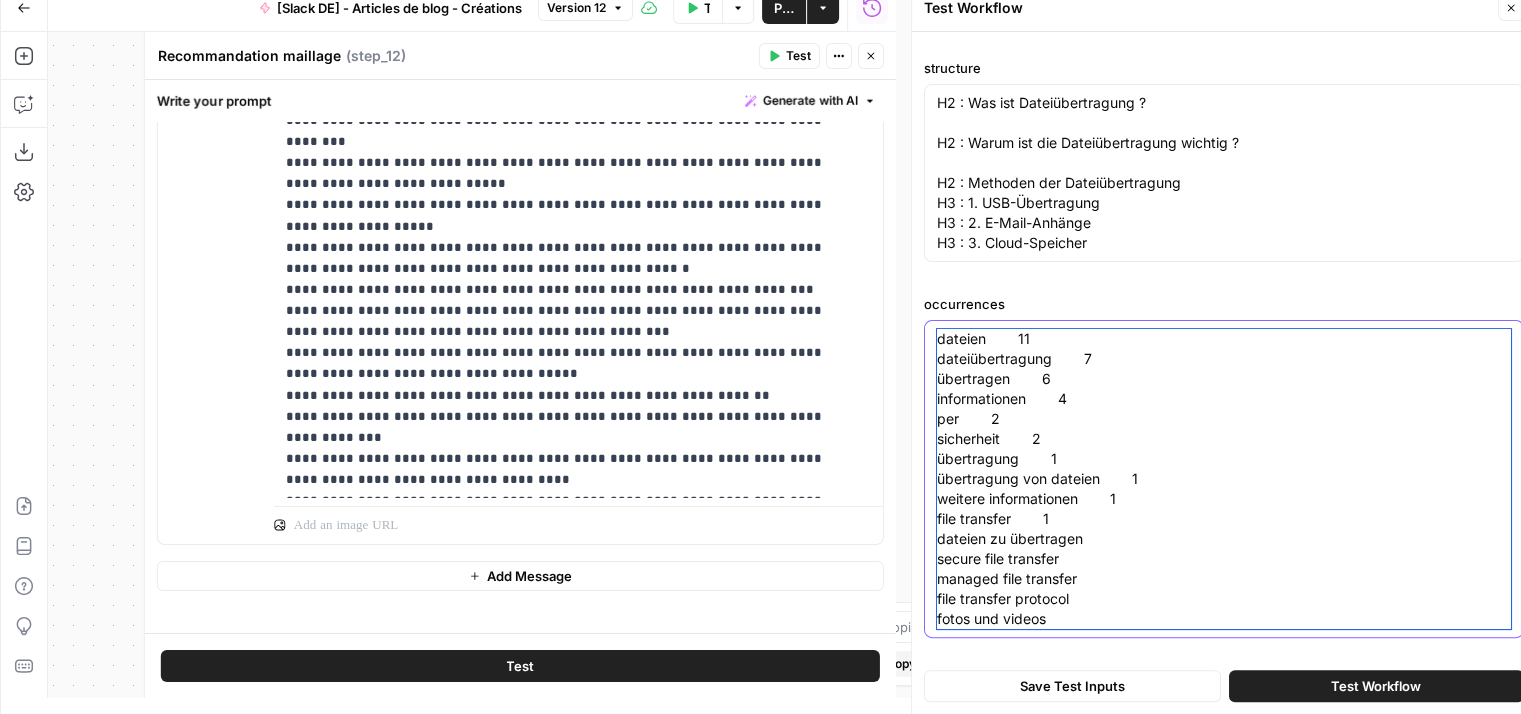 click on "**********" at bounding box center (760, 341) 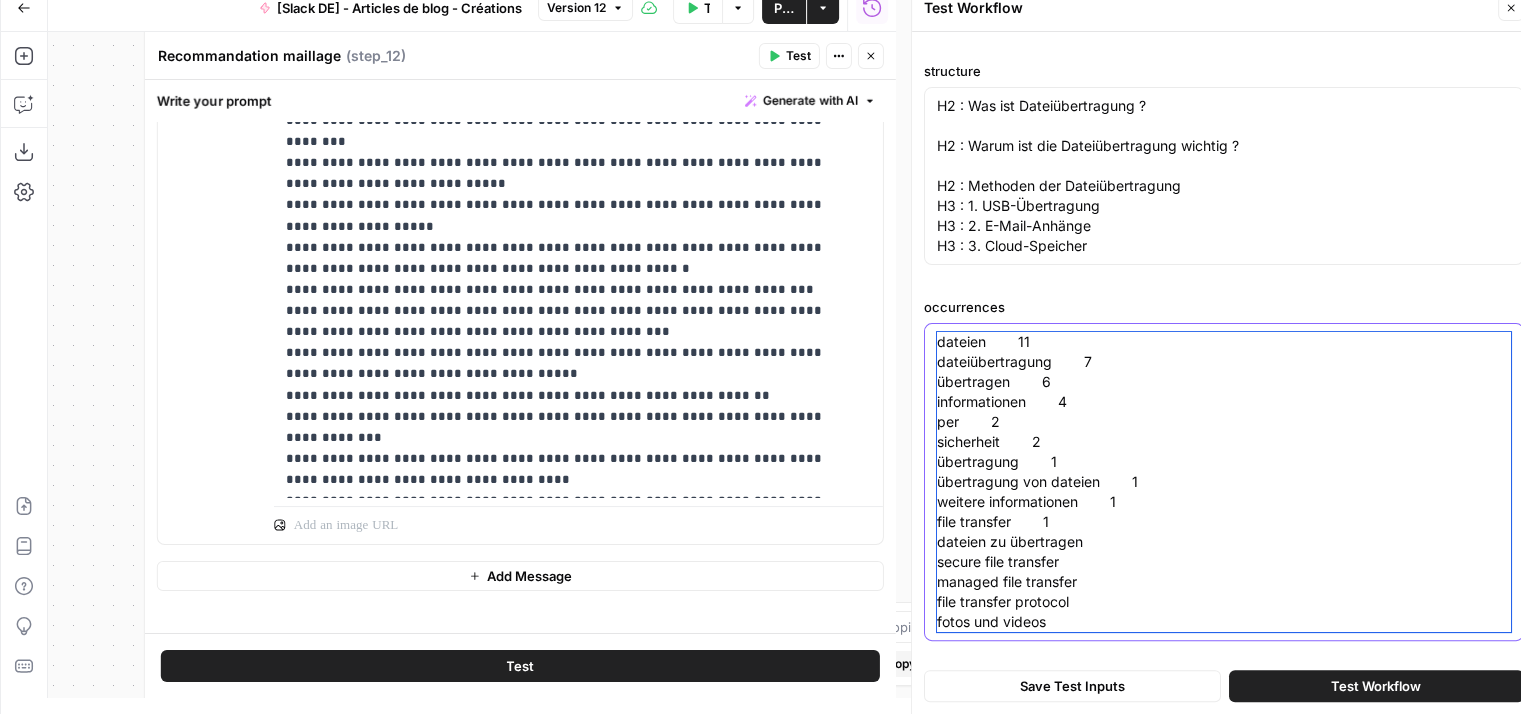click on "dateien        11
dateiübertragung        7
übertragen        6
informationen        4
per        2
sicherheit        2
übertragung        1
übertragung von dateien        1
weitere informationen        1
file transfer        1
dateien zu übertragen
secure file transfer
managed file transfer
file transfer protocol
fotos und videos" at bounding box center [1224, 482] 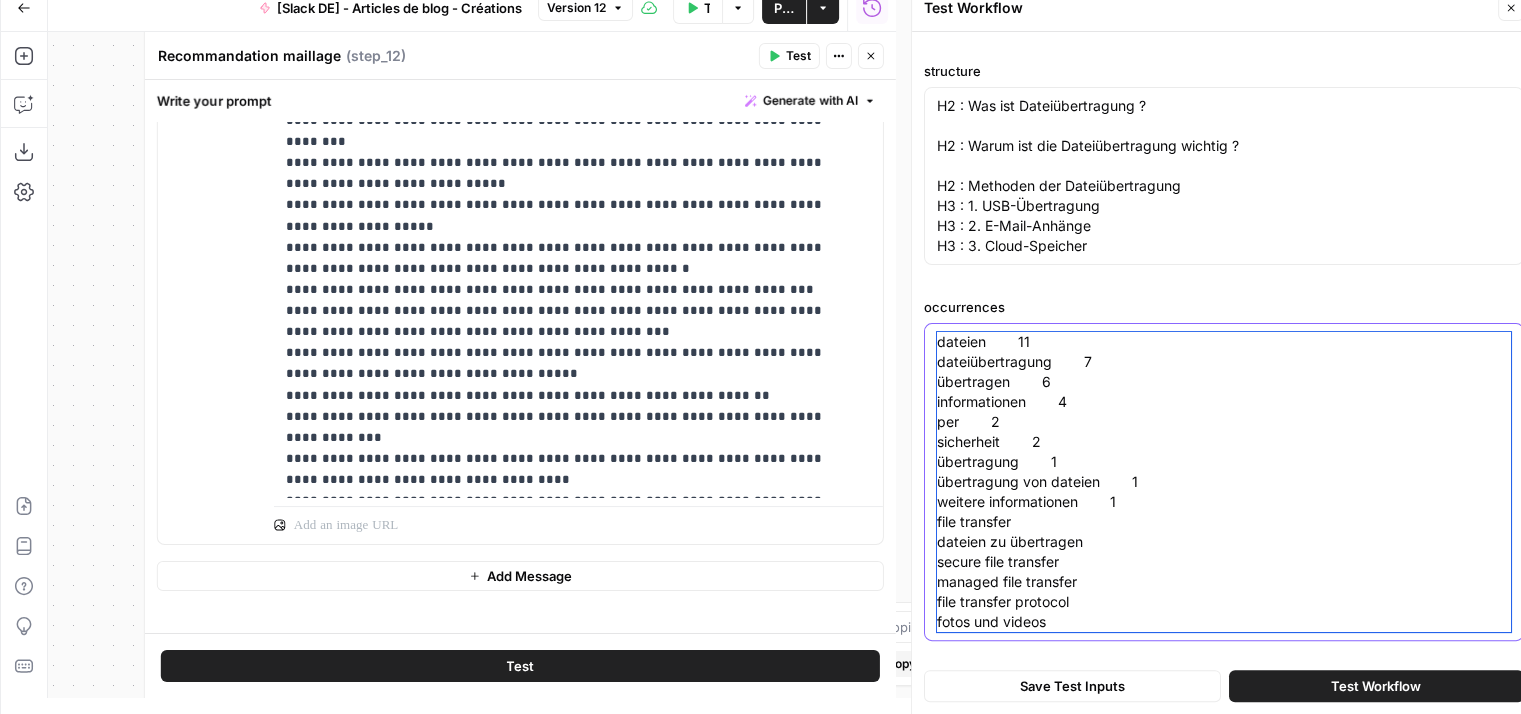 click on "dateien        11
dateiübertragung        7
übertragen        6
informationen        4
per        2
sicherheit        2
übertragung        1
übertragung von dateien        1
weitere informationen        1
file transfer
dateien zu übertragen
secure file transfer
managed file transfer
file transfer protocol
fotos und videos" at bounding box center [1224, 482] 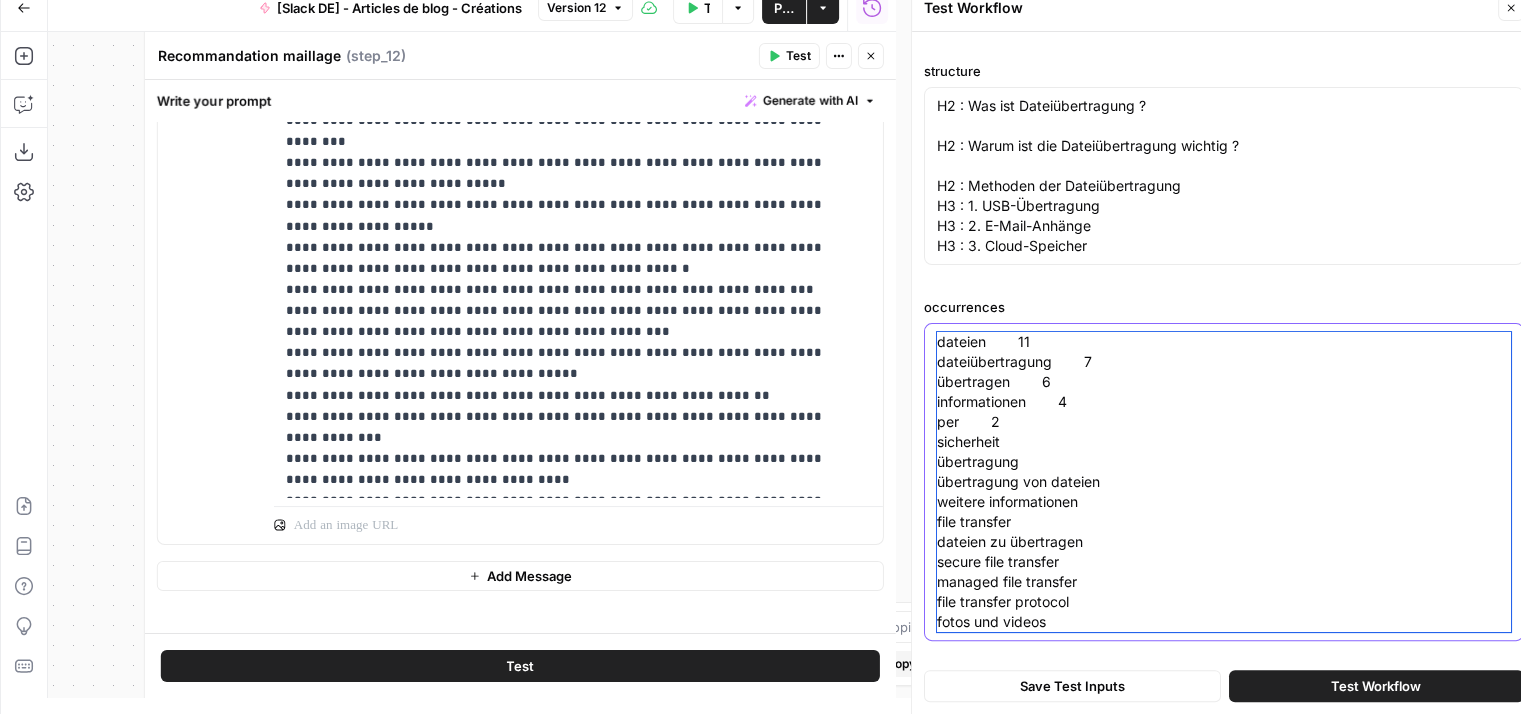 click on "dateien        11
dateiübertragung        7
übertragen        6
informationen        4
per        2
sicherheit
übertragung
übertragung von dateien
weitere informationen
file transfer
dateien zu übertragen
secure file transfer
managed file transfer
file transfer protocol
fotos und videos" at bounding box center [1224, 482] 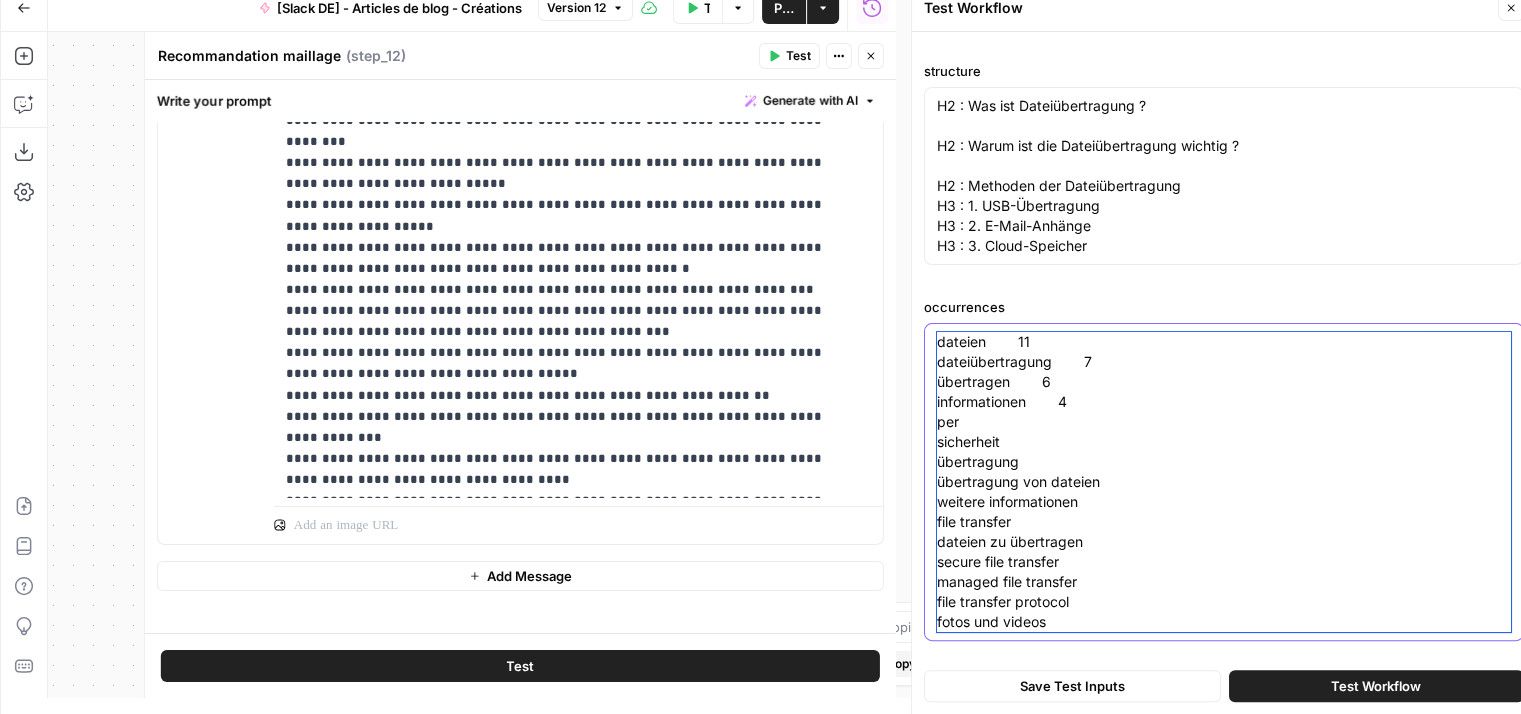 click on "dateien        11
dateiübertragung        7
übertragen        6
informationen        4
per
sicherheit
übertragung
übertragung von dateien
weitere informationen
file transfer
dateien zu übertragen
secure file transfer
managed file transfer
file transfer protocol
fotos und videos" at bounding box center (1224, 482) 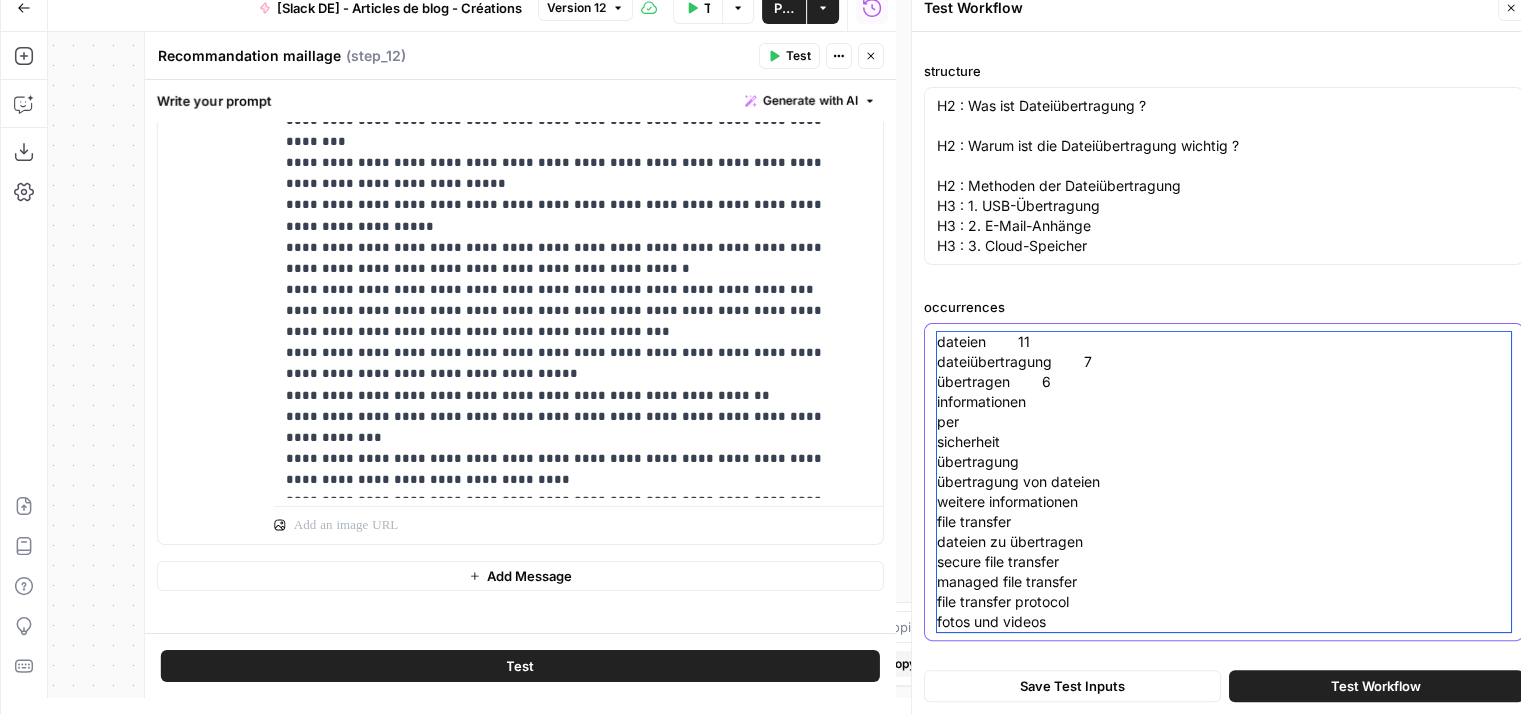 click on "dateien        11
dateiübertragung        7
übertragen        6
informationen
per
sicherheit
übertragung
übertragung von dateien
weitere informationen
file transfer
dateien zu übertragen
secure file transfer
managed file transfer
file transfer protocol
fotos und videos" at bounding box center [1224, 482] 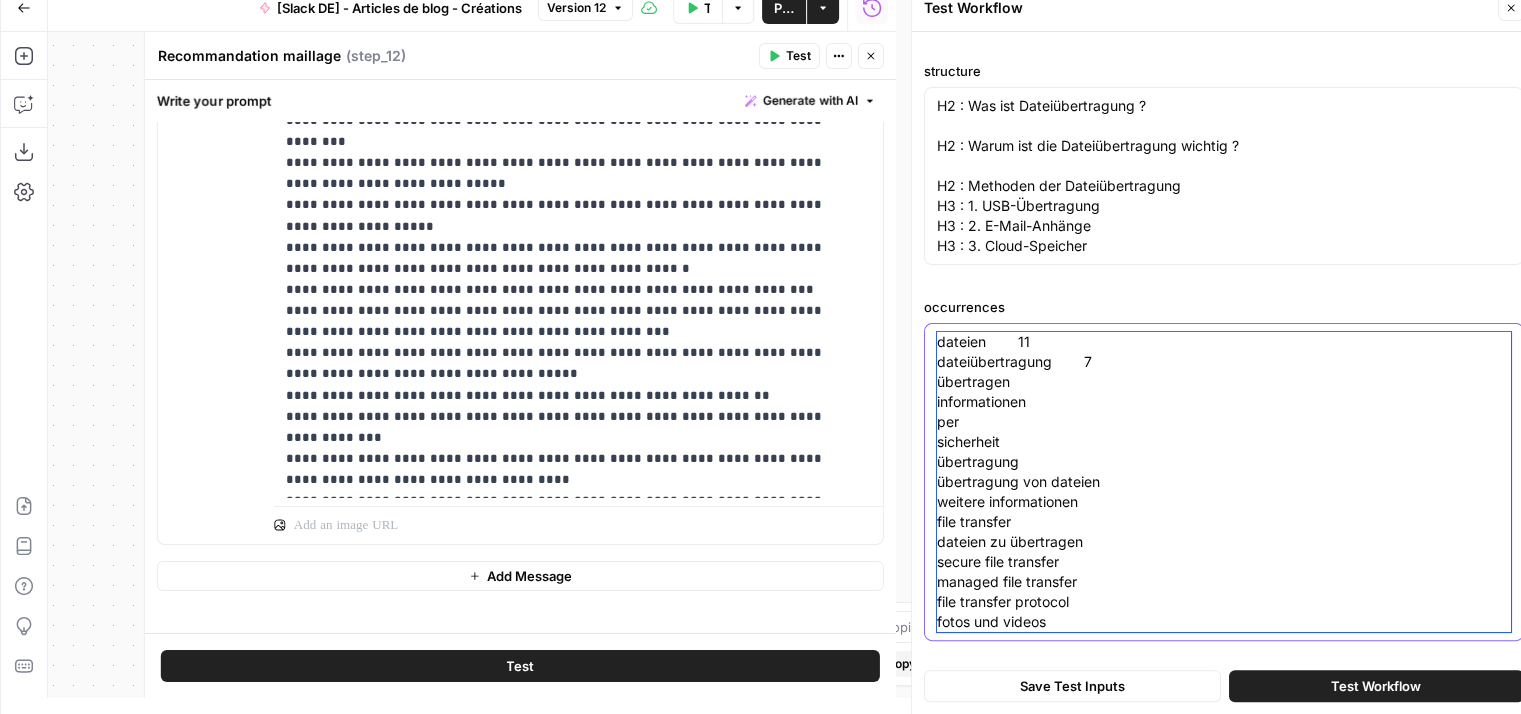 click on "dateien        11
dateiübertragung        7
übertragen
informationen
per
sicherheit
übertragung
übertragung von dateien
weitere informationen
file transfer
dateien zu übertragen
secure file transfer
managed file transfer
file transfer protocol
fotos und videos" at bounding box center (1224, 482) 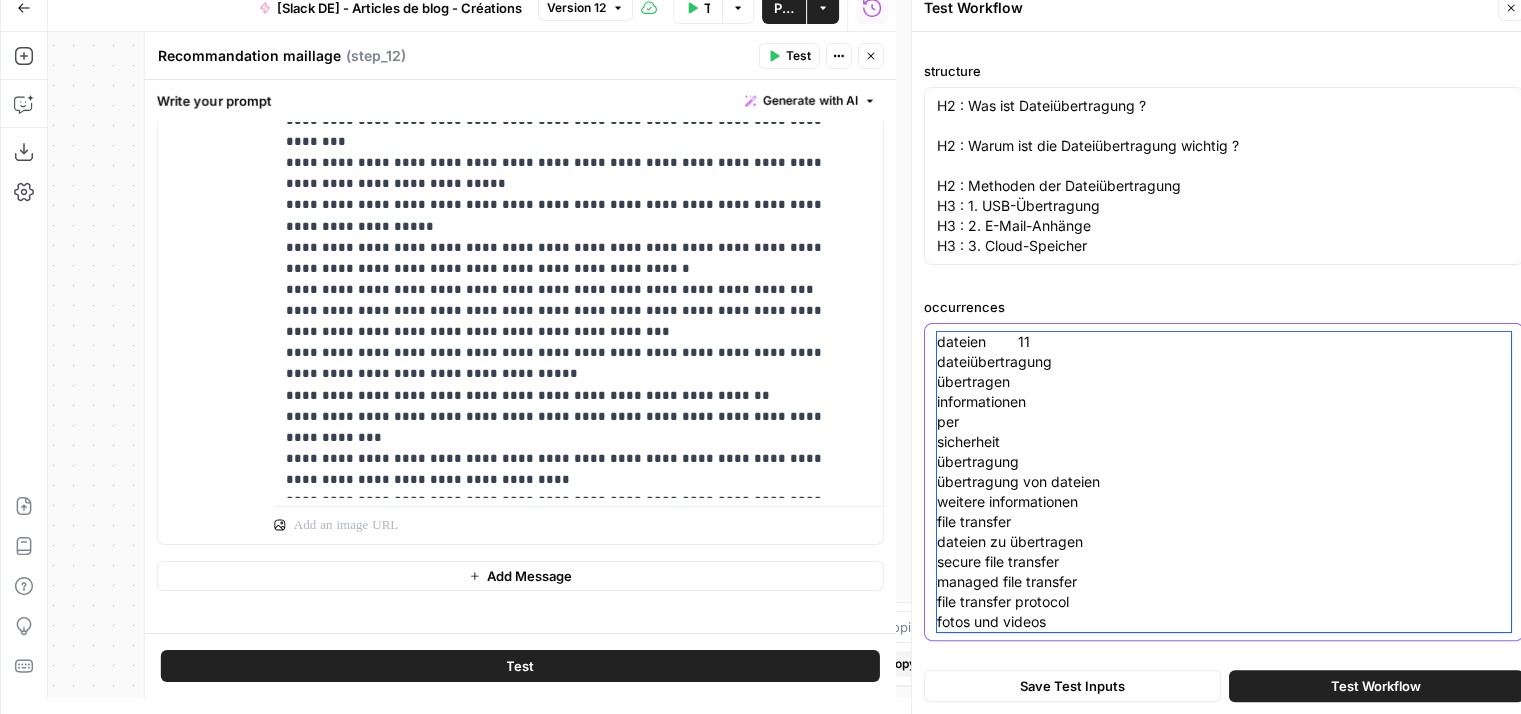 click on "dateien        11
dateiübertragung
übertragen
informationen
per
sicherheit
übertragung
übertragung von dateien
weitere informationen
file transfer
dateien zu übertragen
secure file transfer
managed file transfer
file transfer protocol
fotos und videos" at bounding box center (1224, 482) 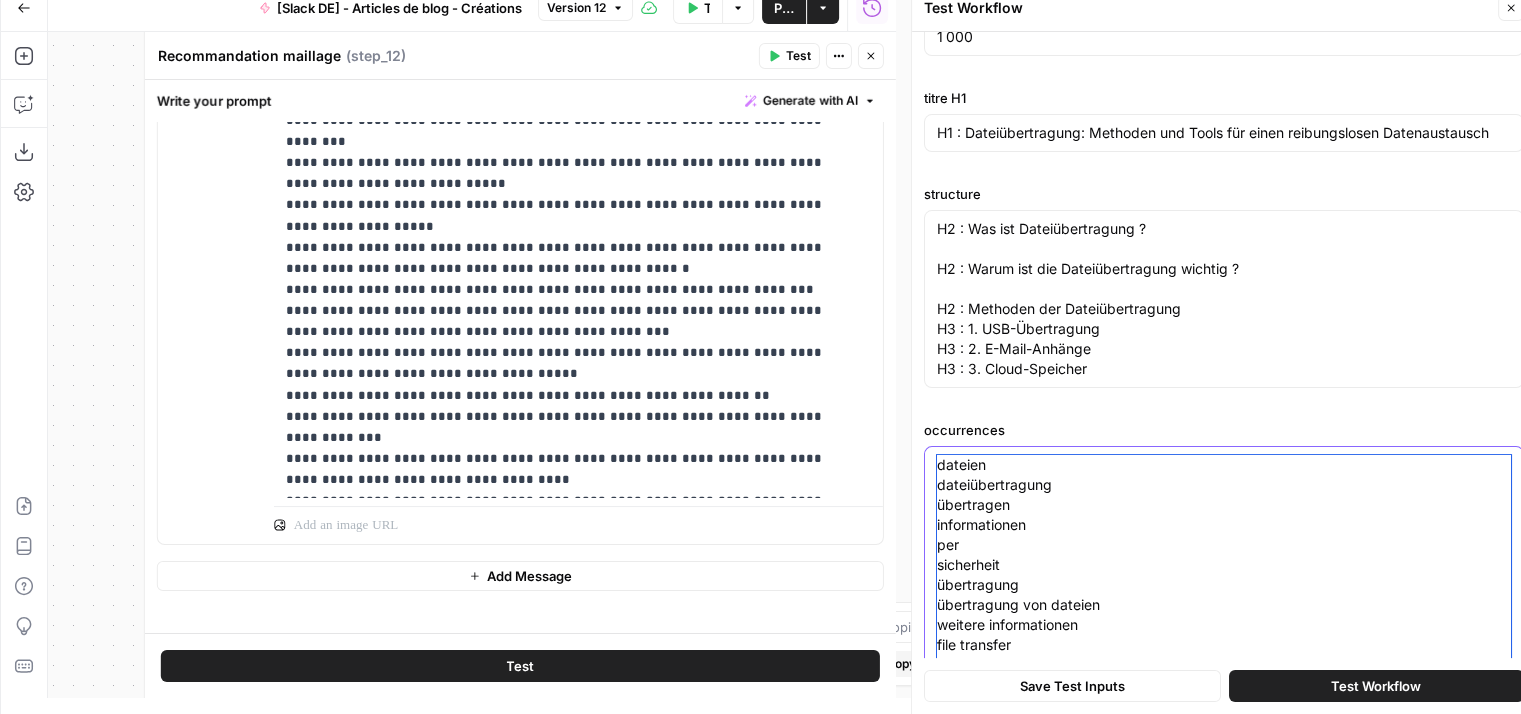 scroll, scrollTop: 367, scrollLeft: 0, axis: vertical 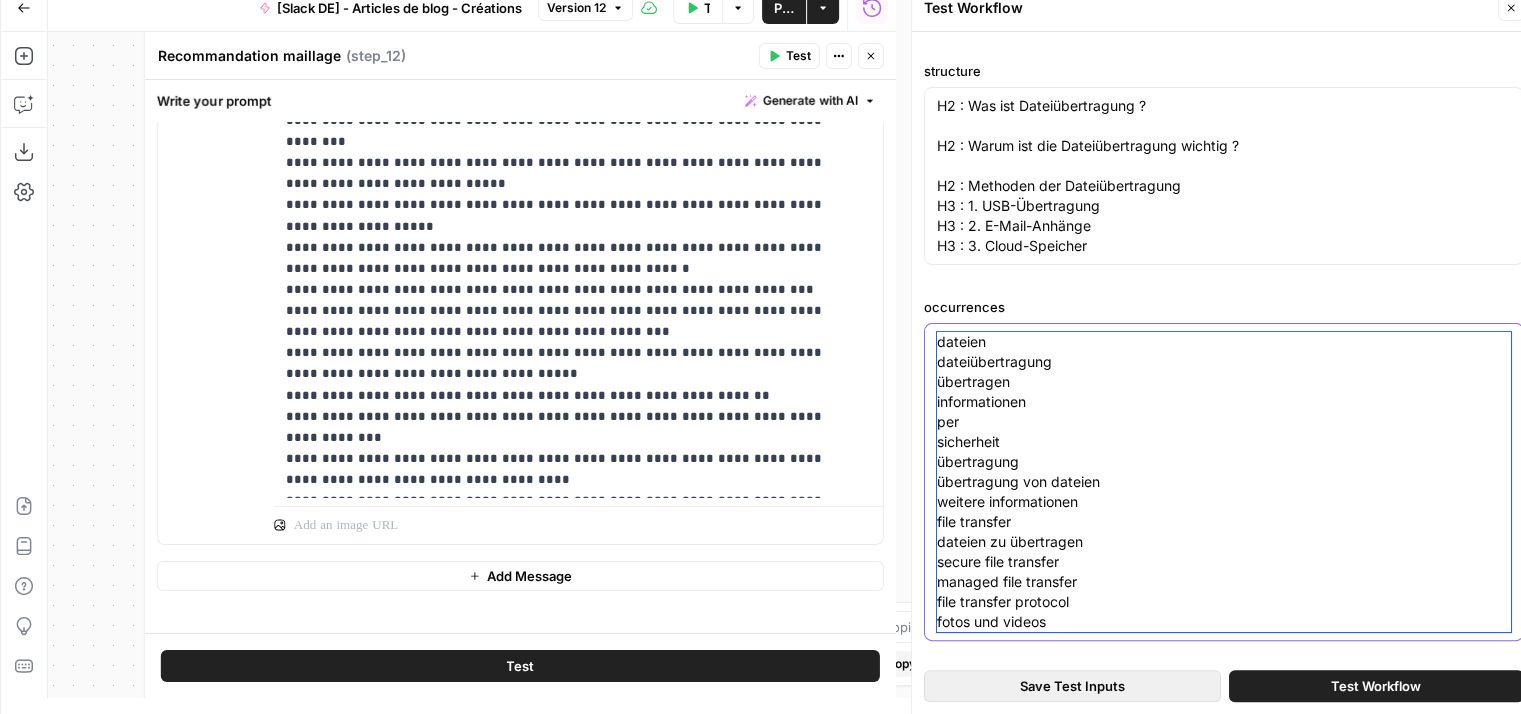 type on "dateien
dateiübertragung
übertragen
informationen
per
sicherheit
übertragung
übertragung von dateien
weitere informationen
file transfer
dateien zu übertragen
secure file transfer
managed file transfer
file transfer protocol
fotos und videos" 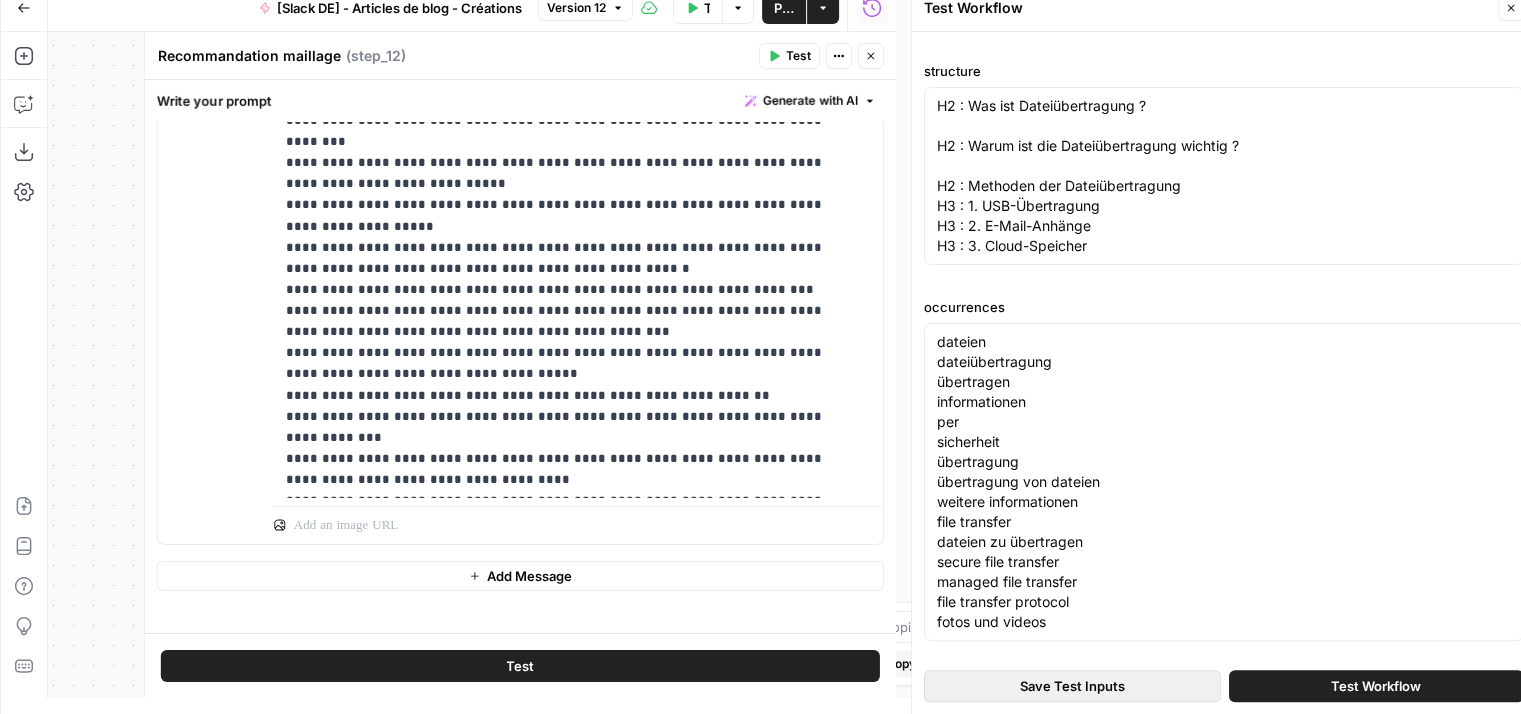 click on "Save Test Inputs" at bounding box center [1072, 686] 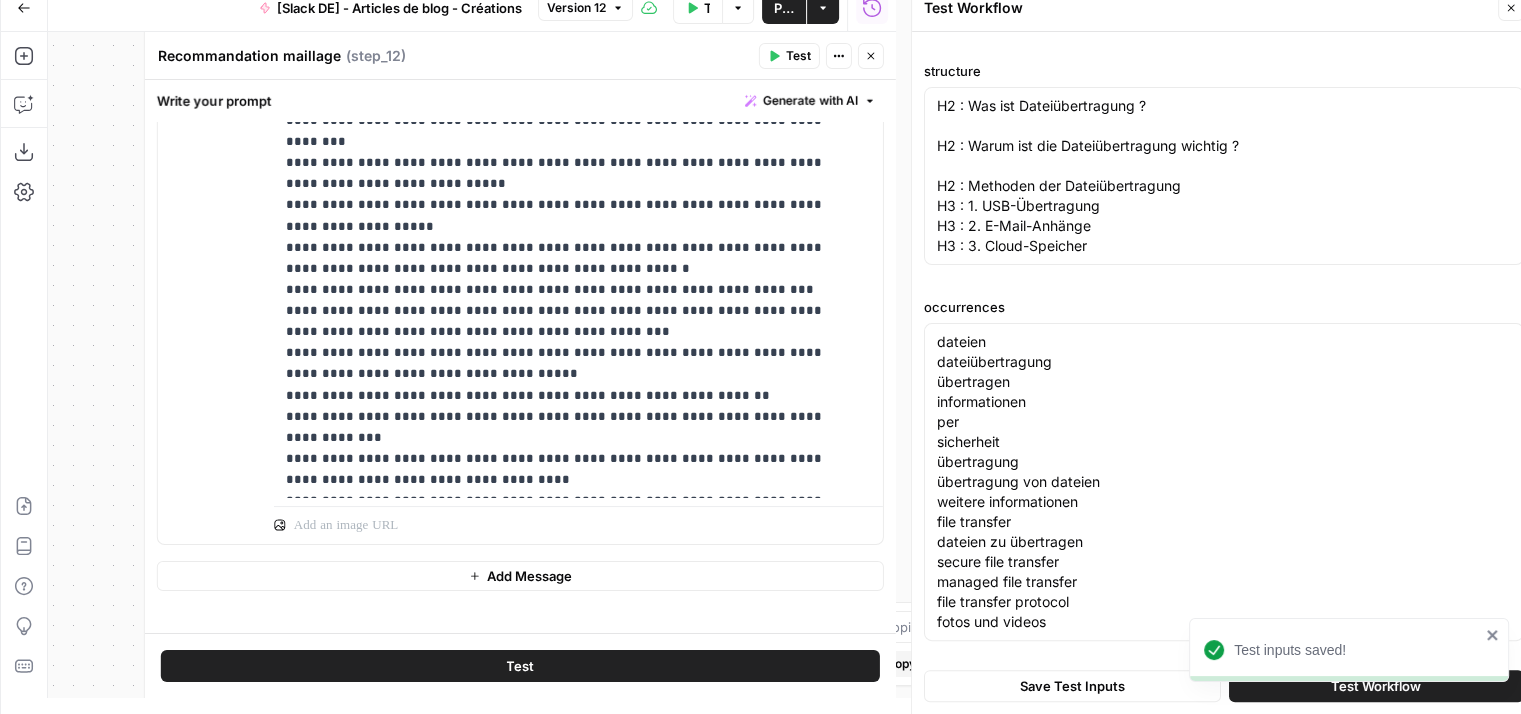 click 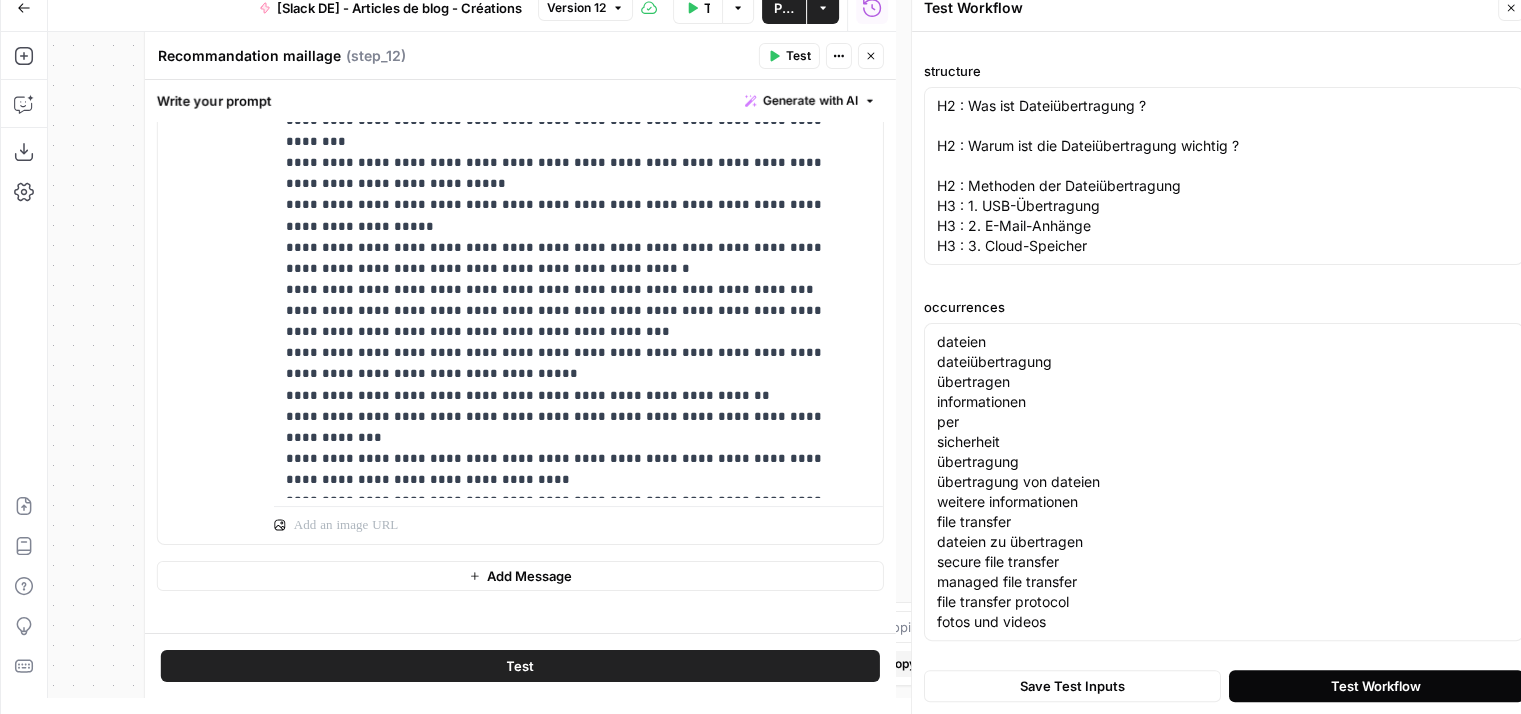 click on "Test Workflow" at bounding box center [1376, 686] 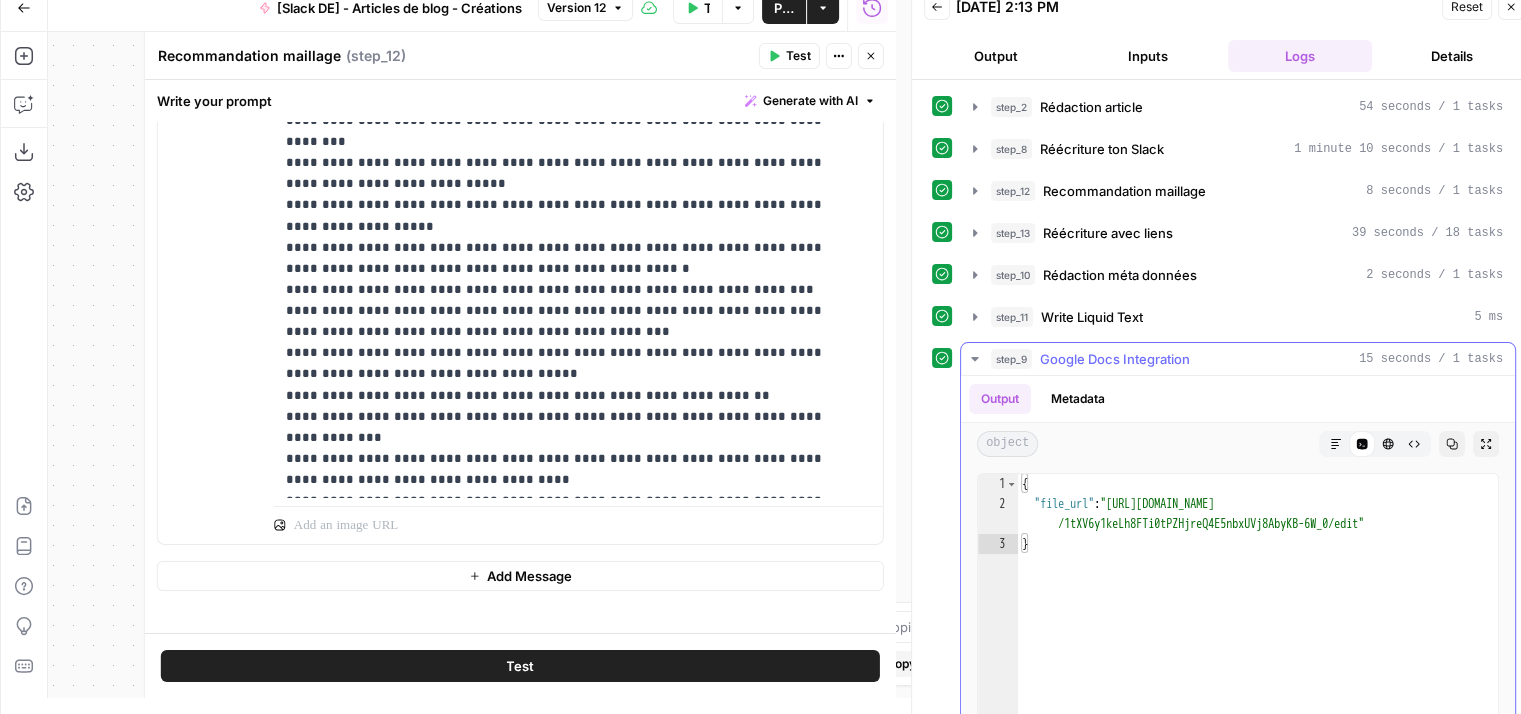 type on "**********" 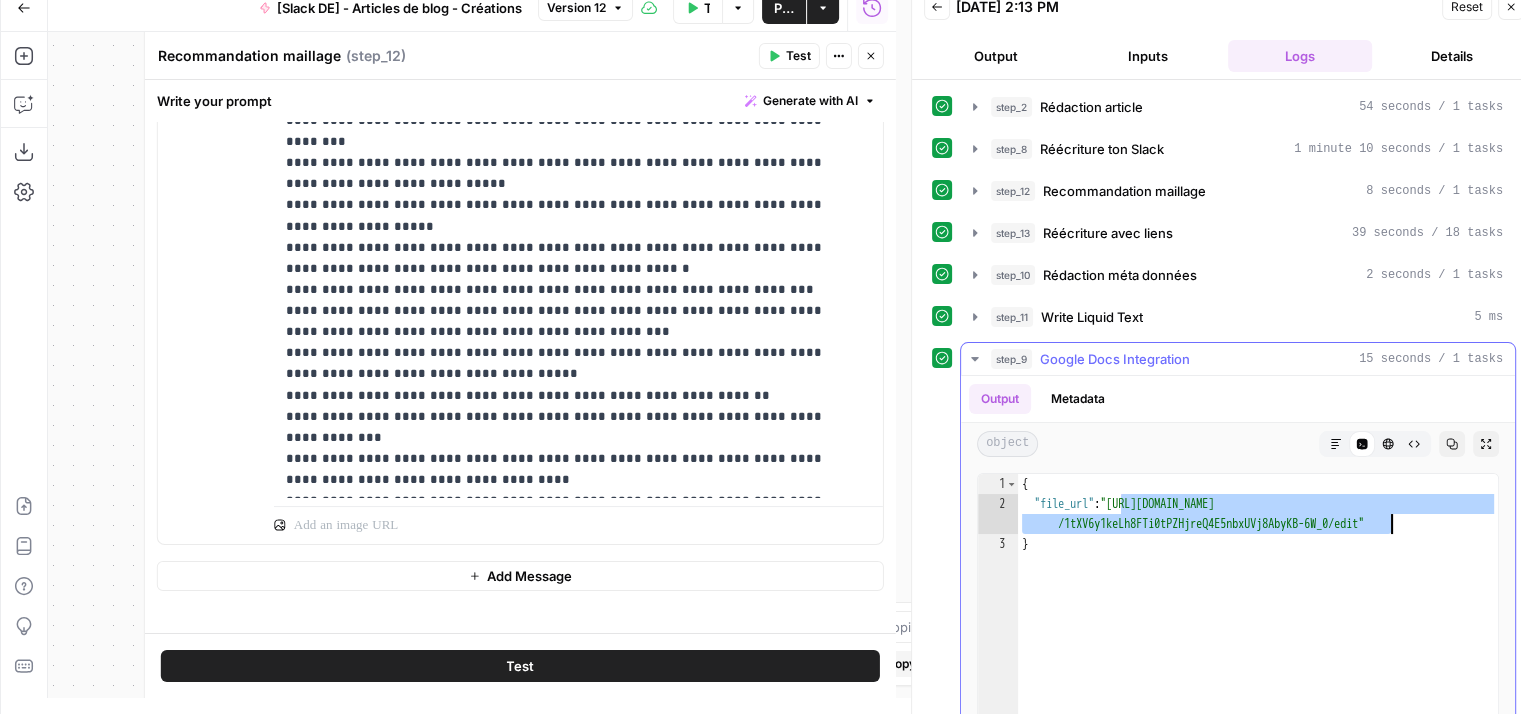 drag, startPoint x: 1120, startPoint y: 500, endPoint x: 1390, endPoint y: 519, distance: 270.6677 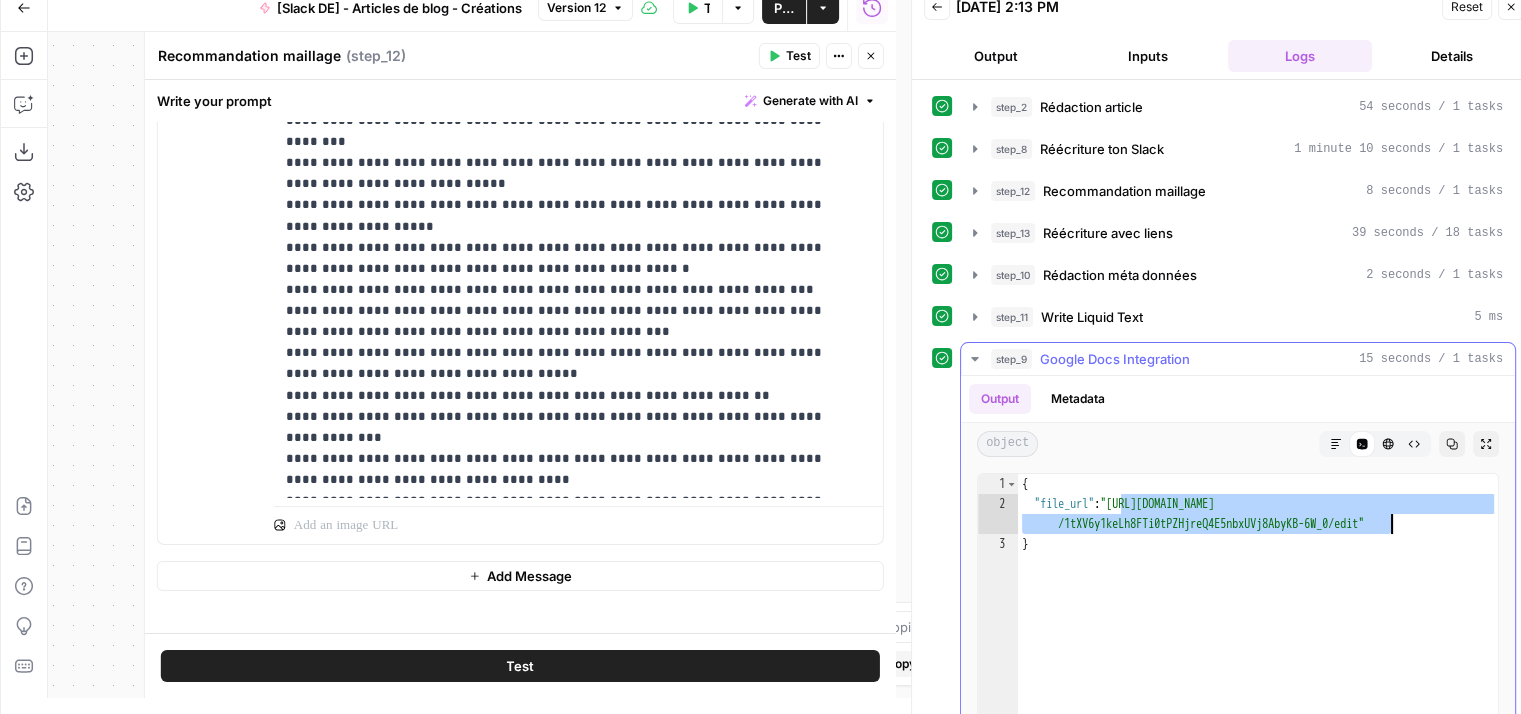 click on "{    "file_url" :  "[URL][DOMAIN_NAME]        /1tXV6y1keLh8FTi0tPZHjreQ4E5nbxUVj8AbyKB-6W_0/edit" }" at bounding box center [1258, 691] 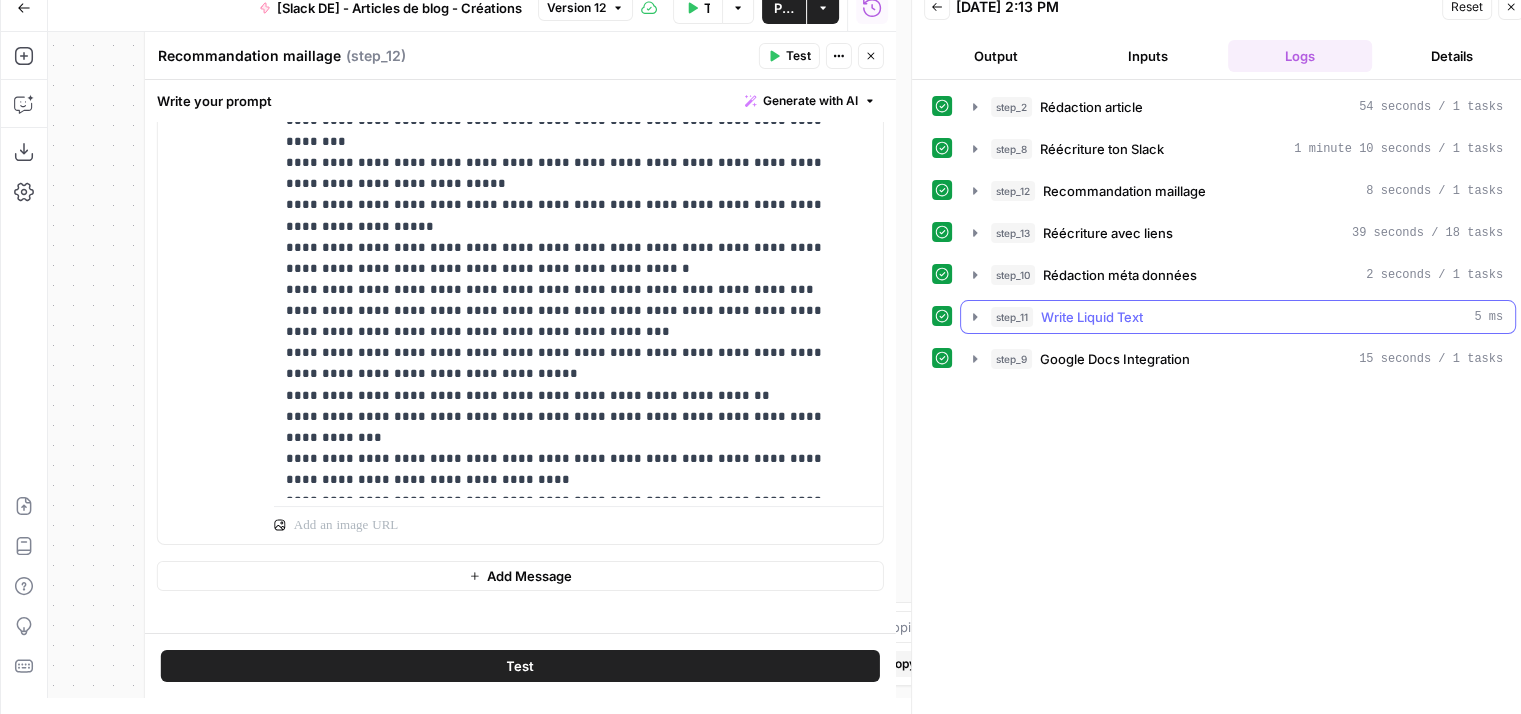 click 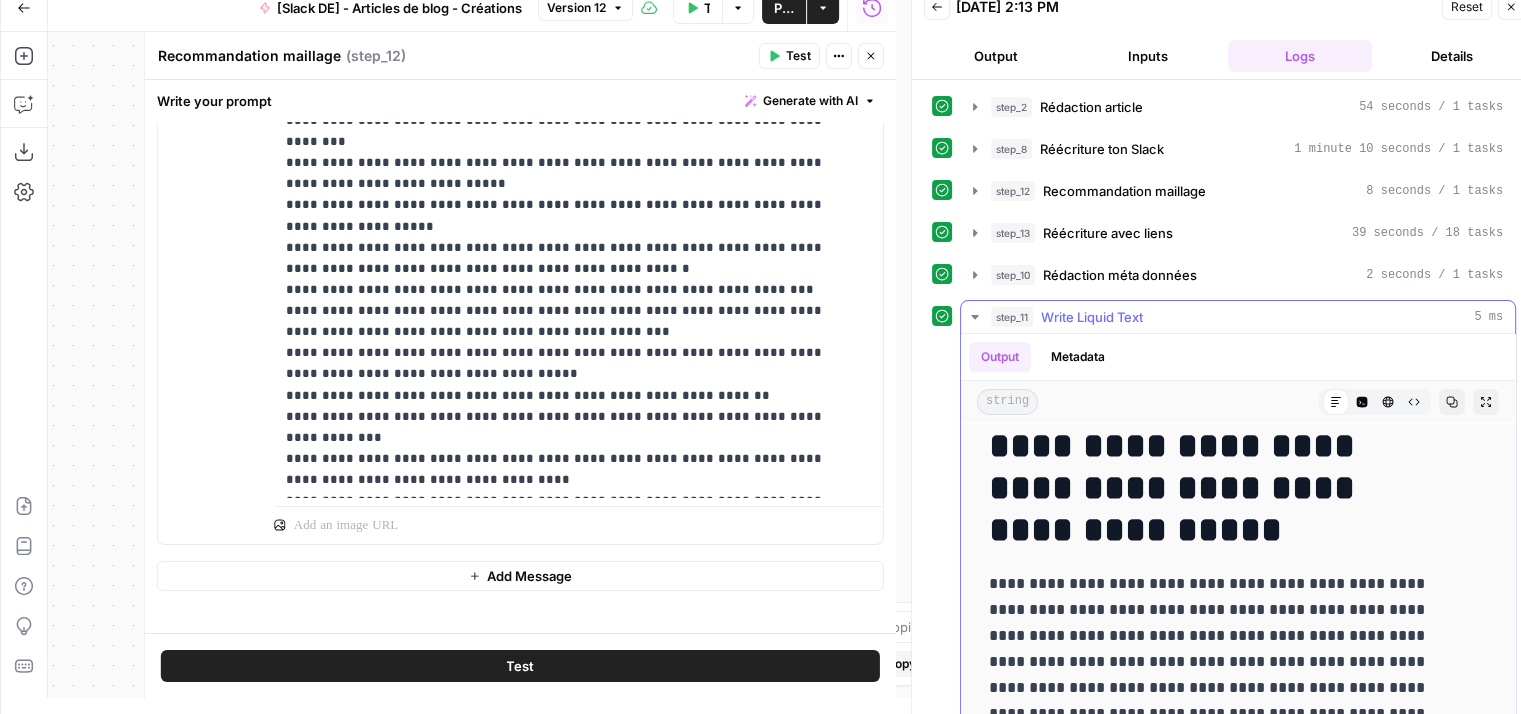 scroll, scrollTop: 200, scrollLeft: 0, axis: vertical 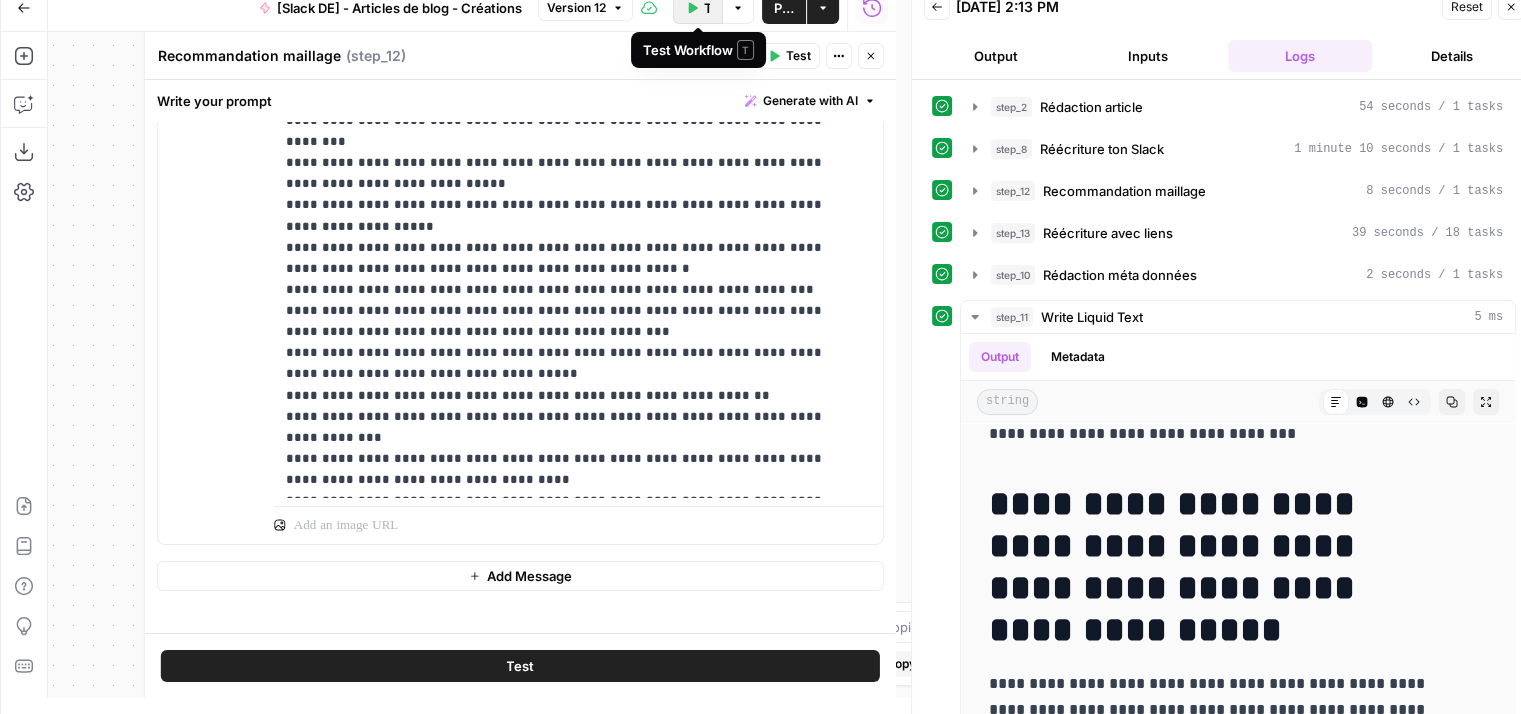 click 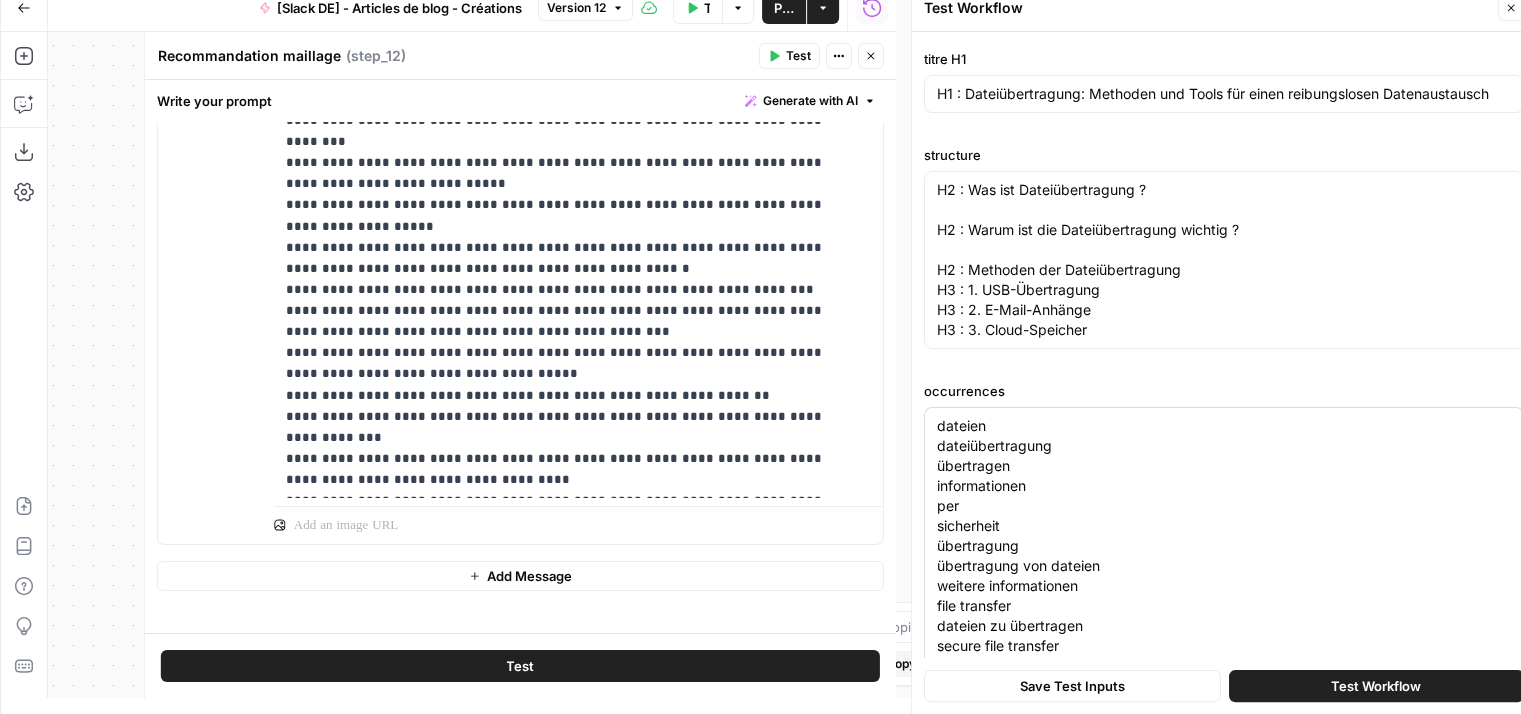 scroll, scrollTop: 67, scrollLeft: 0, axis: vertical 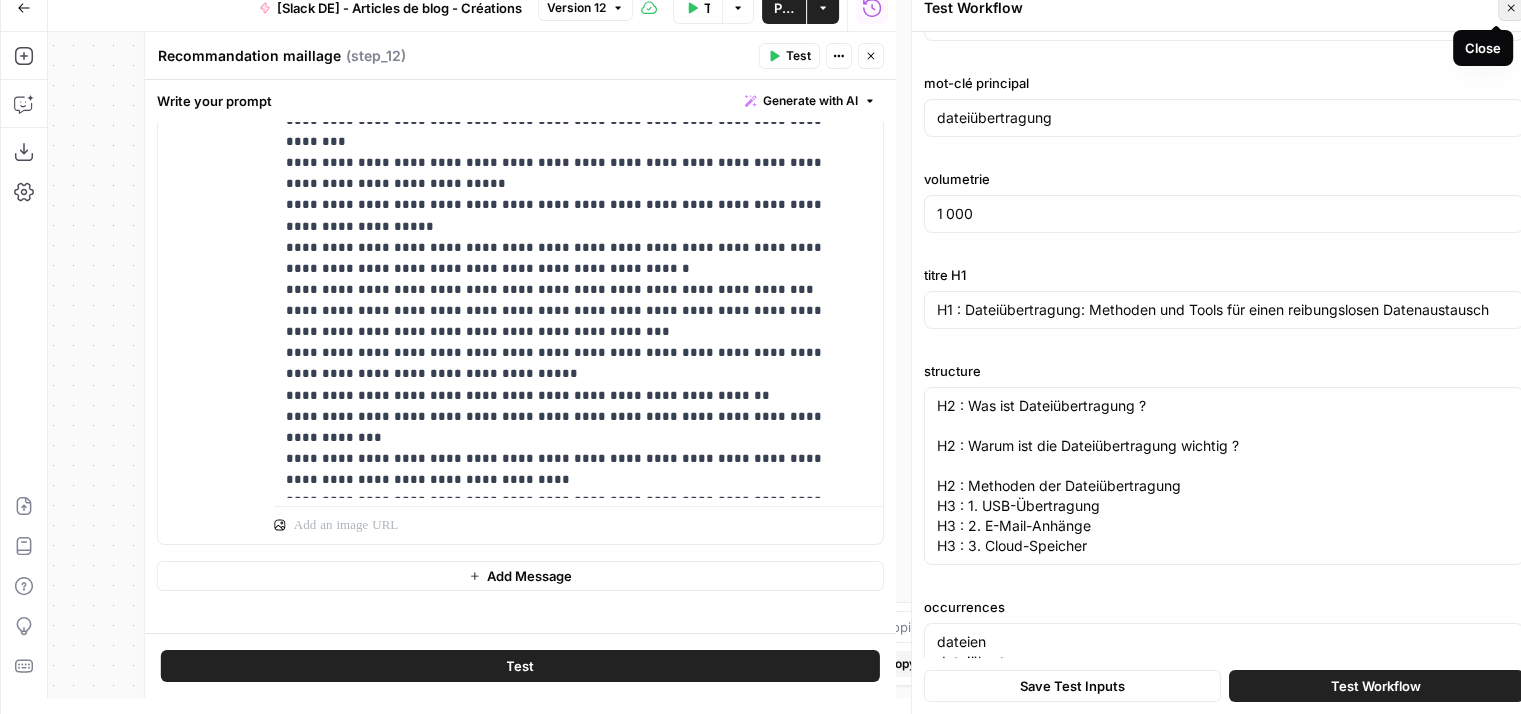 click 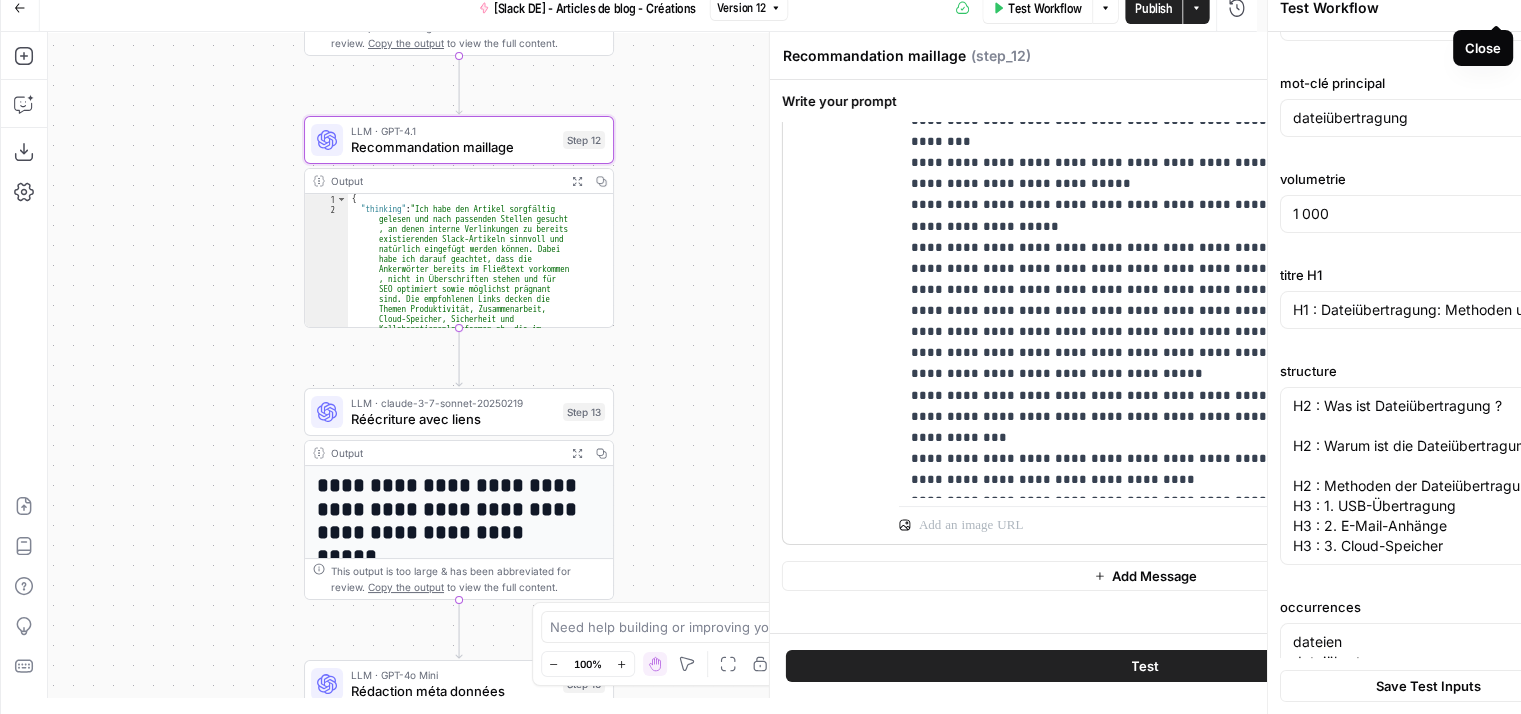 scroll, scrollTop: 0, scrollLeft: 0, axis: both 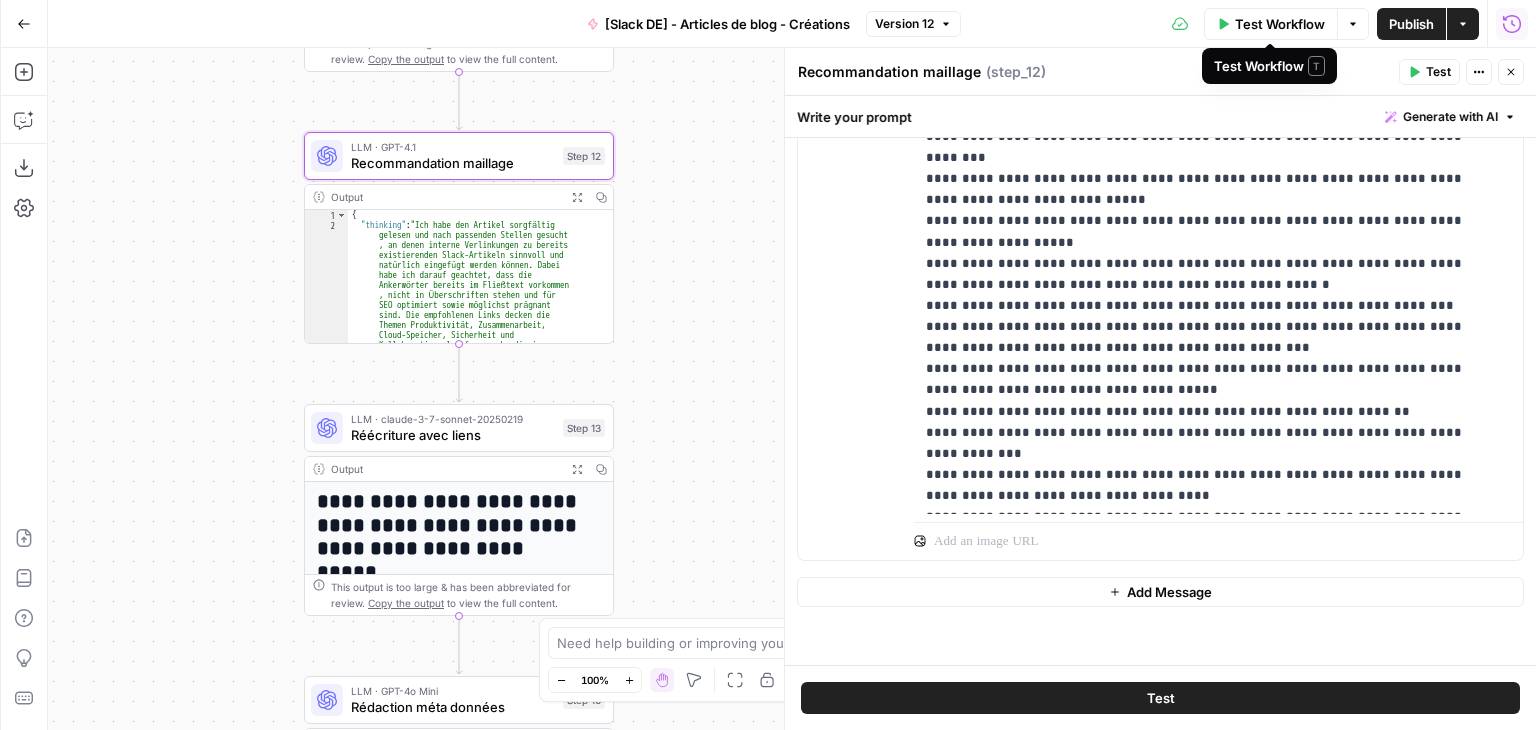 click 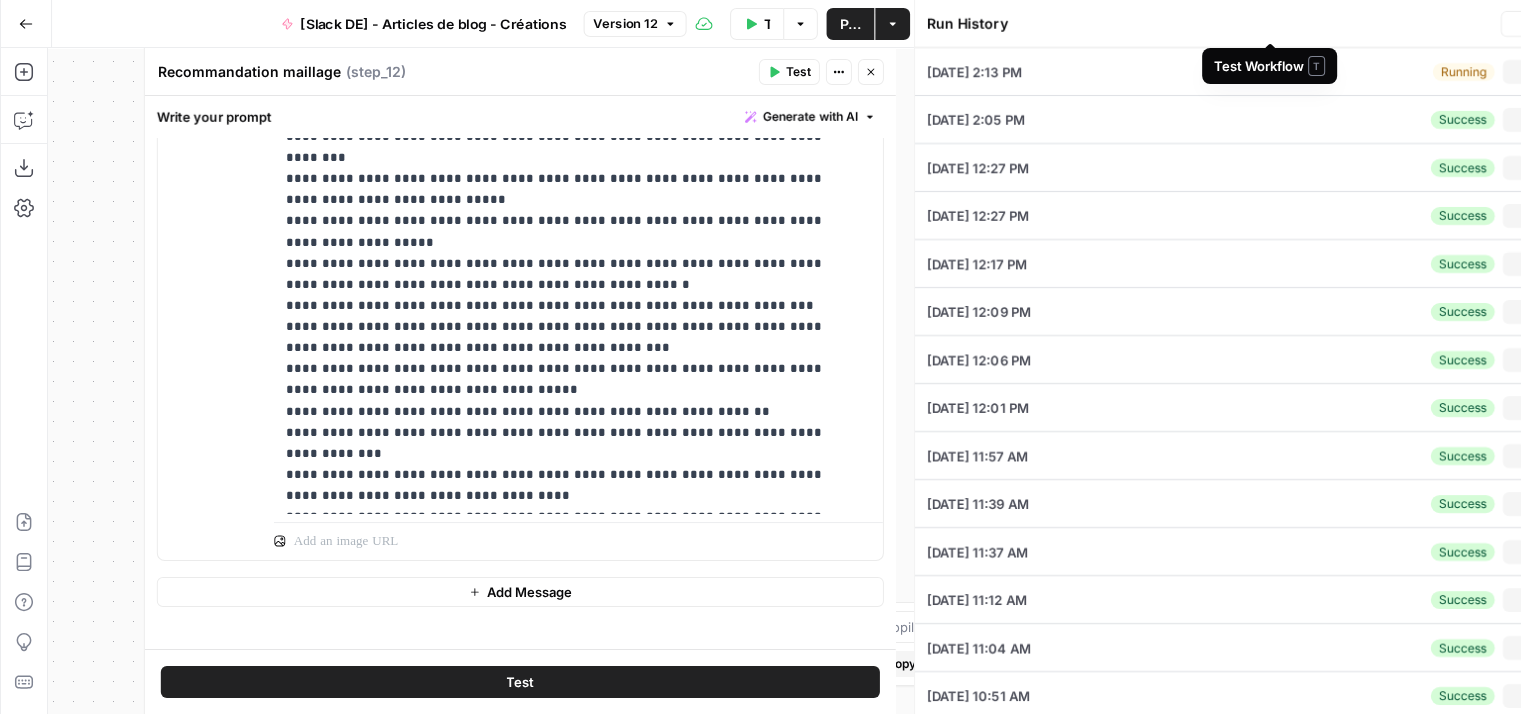 type on "H2 : Was ist Dateiübertragung ?
H2 : Warum ist die Dateiübertragung wichtig ?
H2 : Methoden der Dateiübertragung
H3 : 1. USB-Übertragung
H3 : 2. E-Mail-Anhänge
H3 : 3. Cloud-Speicher" 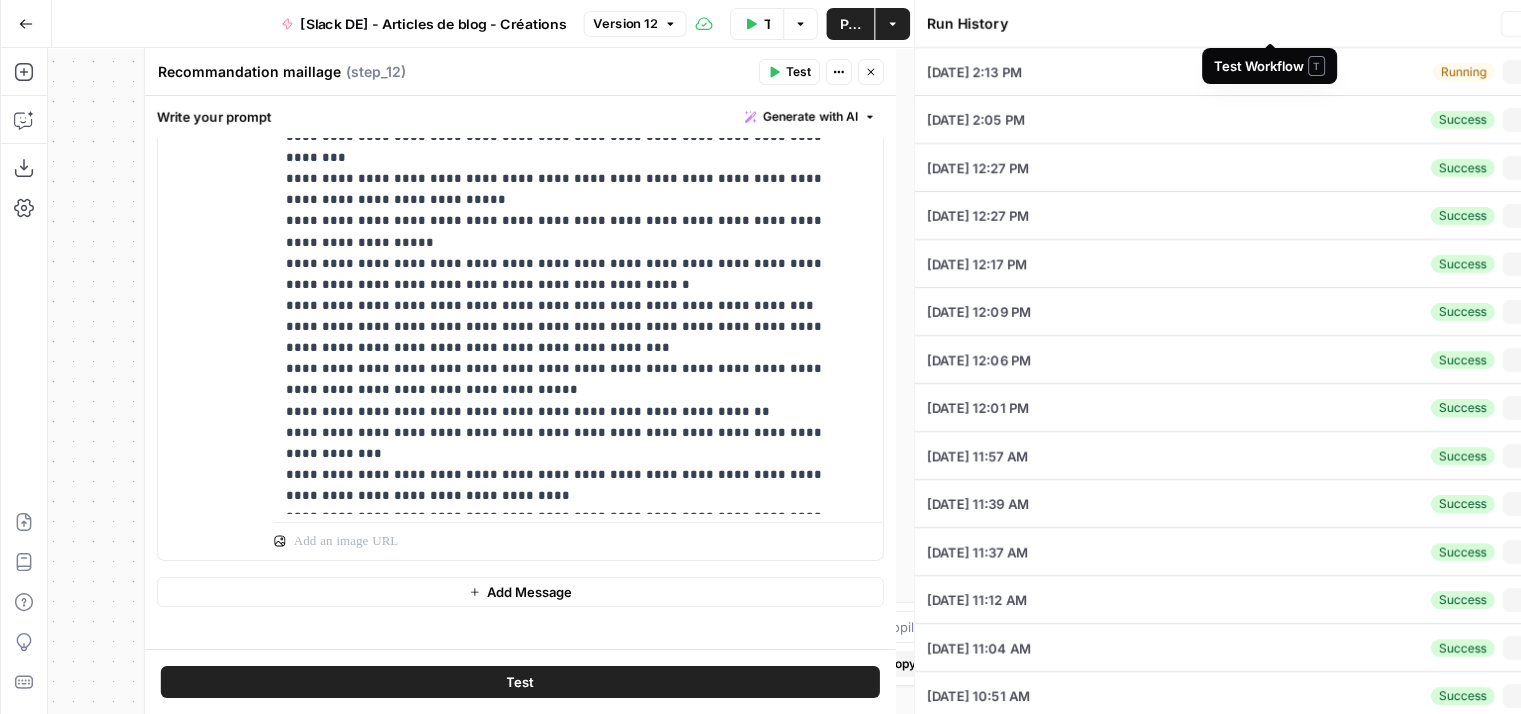 type on "dateien
dateiübertragung
übertragen
informationen
per
sicherheit
übertragung
übertragung von dateien
weitere informationen
file transfer
dateien zu übertragen
secure file transfer
managed file transfer
file transfer protocol
fotos und videos" 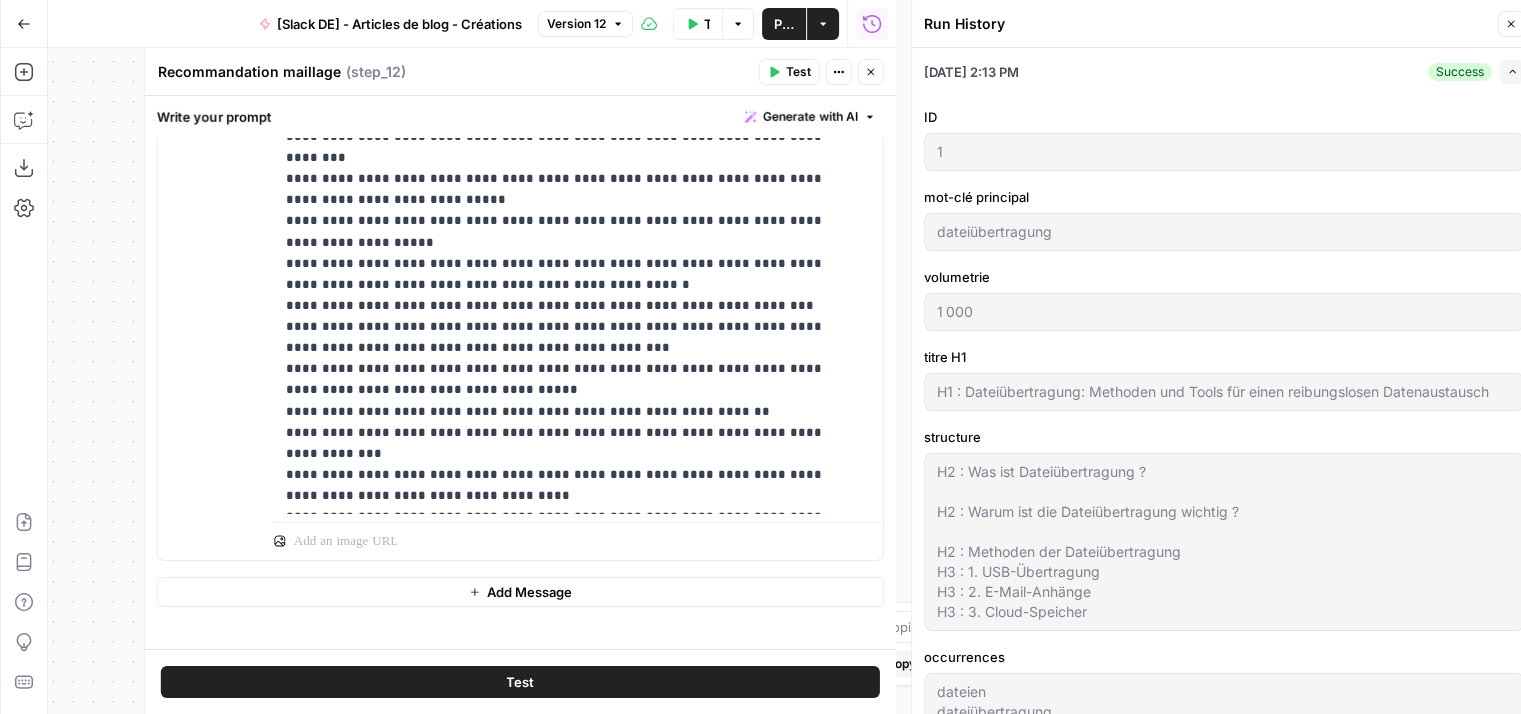 scroll, scrollTop: 400, scrollLeft: 0, axis: vertical 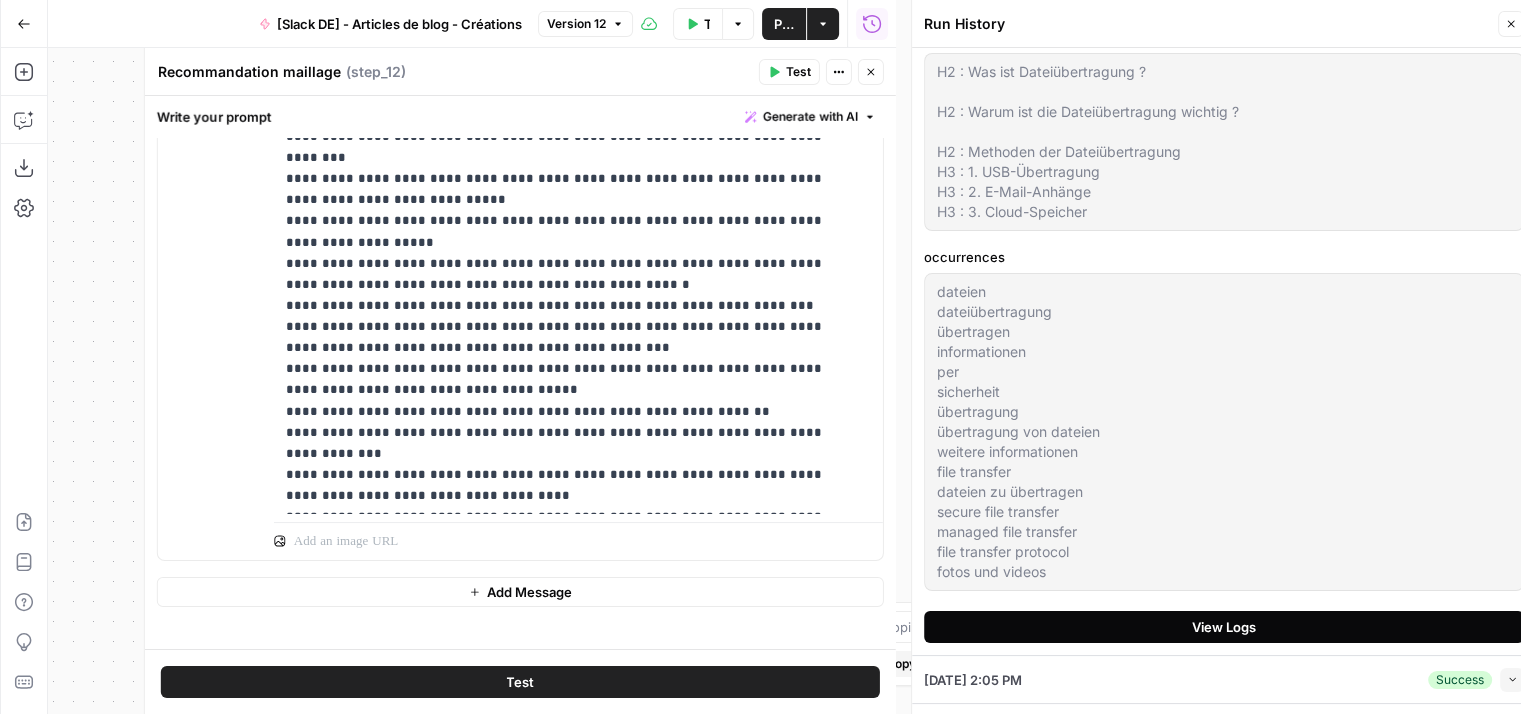 click on "View Logs" at bounding box center [1224, 627] 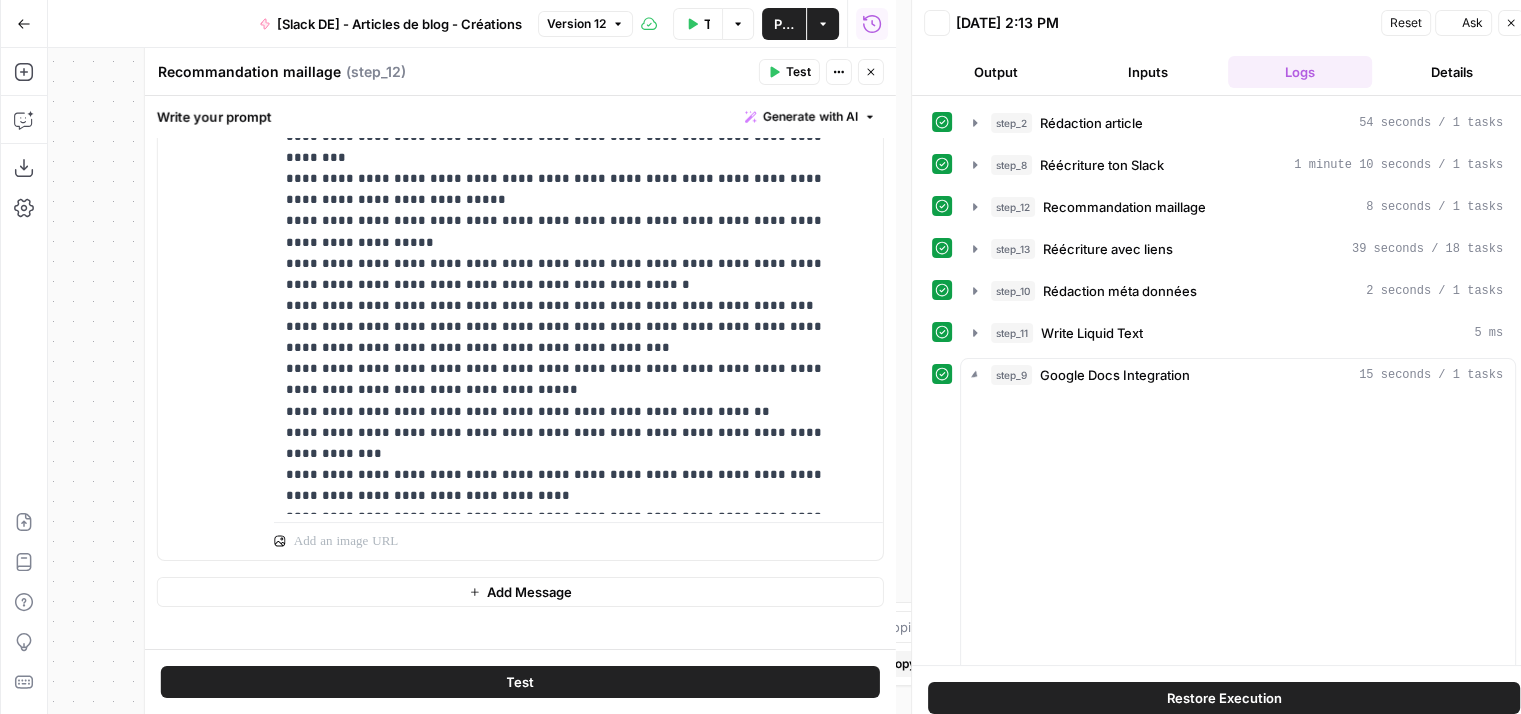 scroll, scrollTop: 0, scrollLeft: 0, axis: both 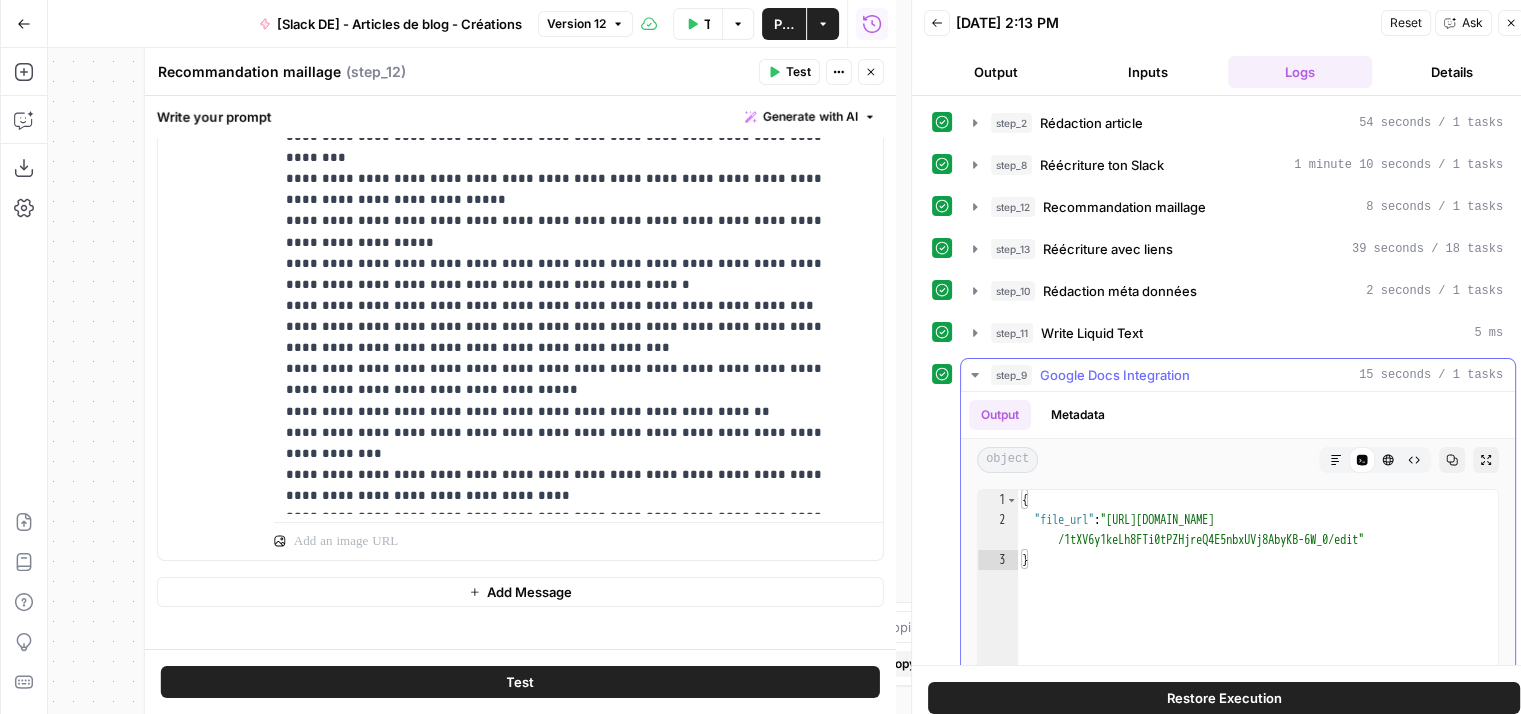 click 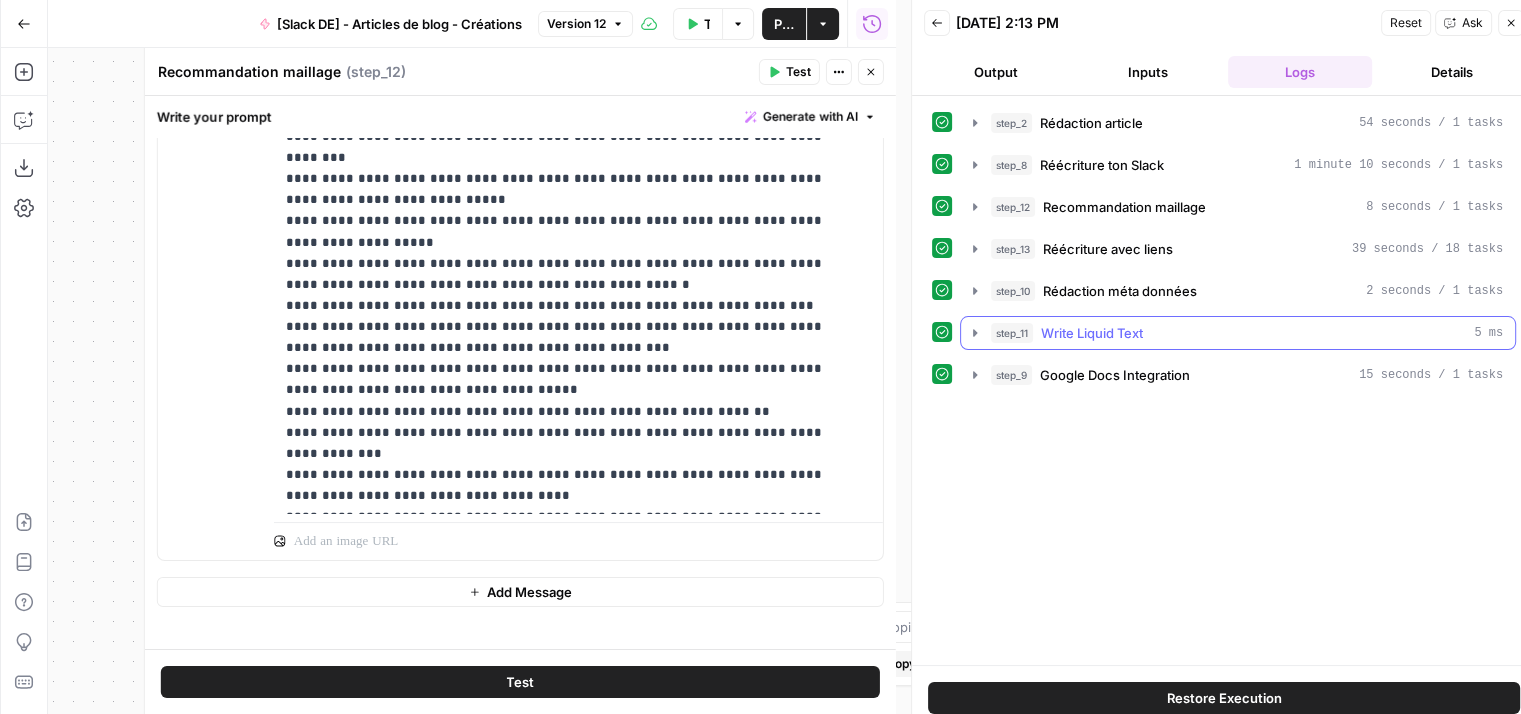 click on "step_11 Write Liquid Text 5 ms" at bounding box center (1238, 333) 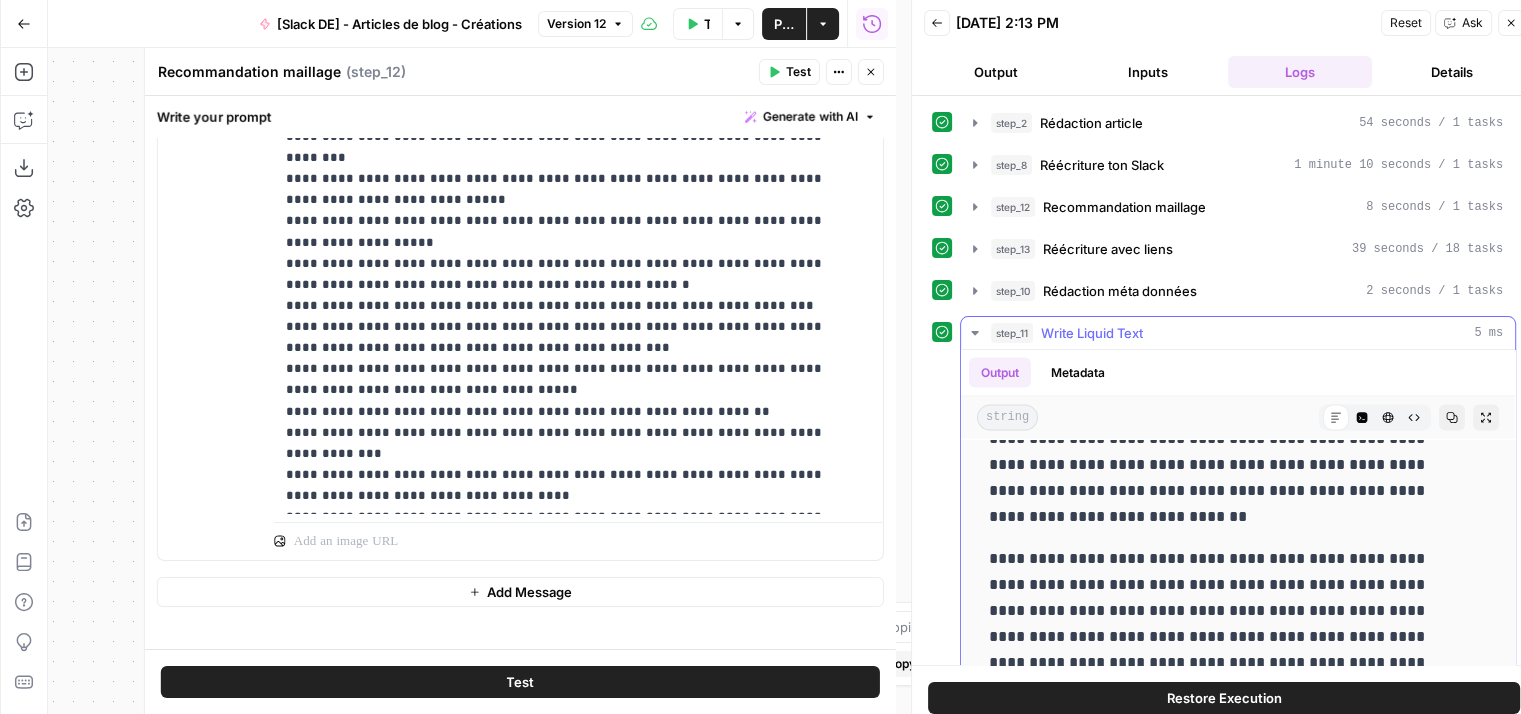 scroll, scrollTop: 4440, scrollLeft: 0, axis: vertical 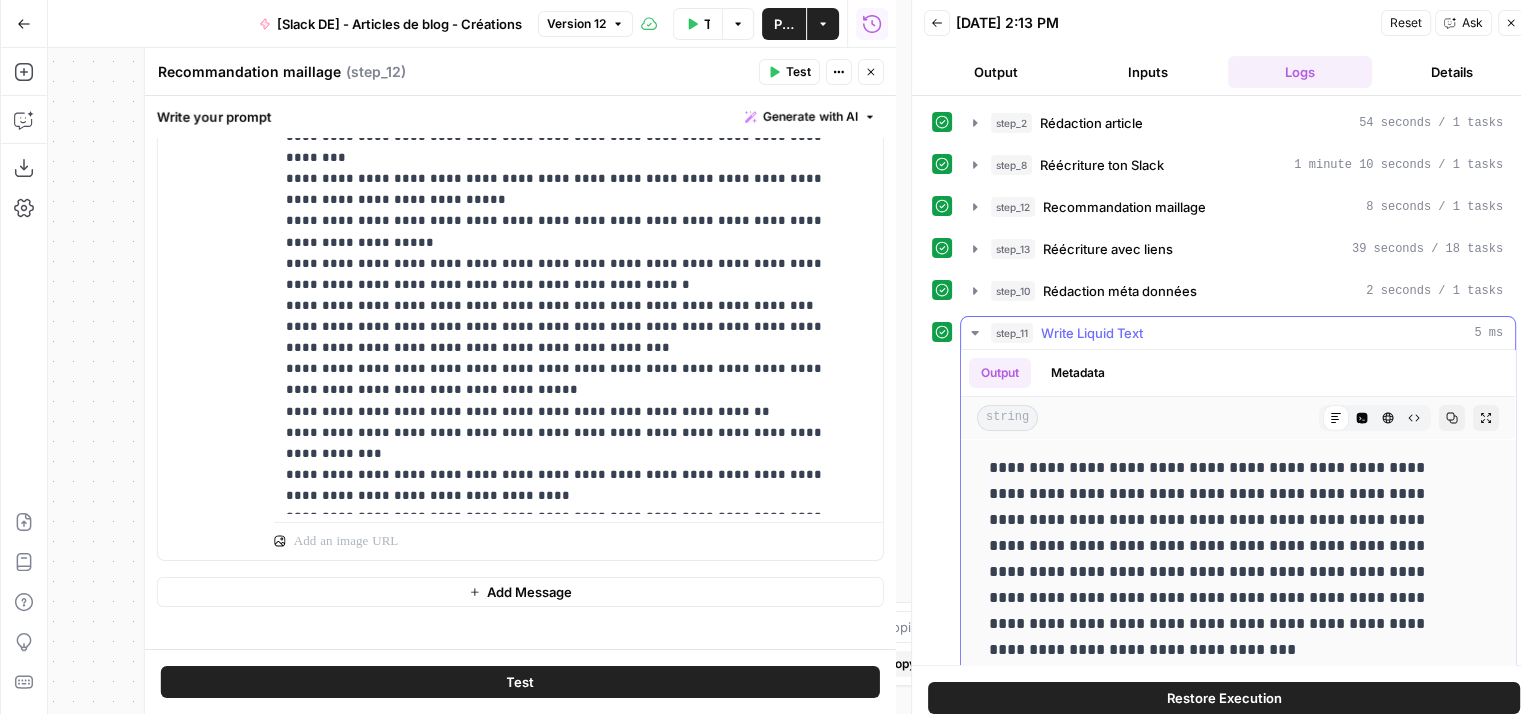 click on "step_11 Write Liquid Text 5 ms" at bounding box center (1238, 333) 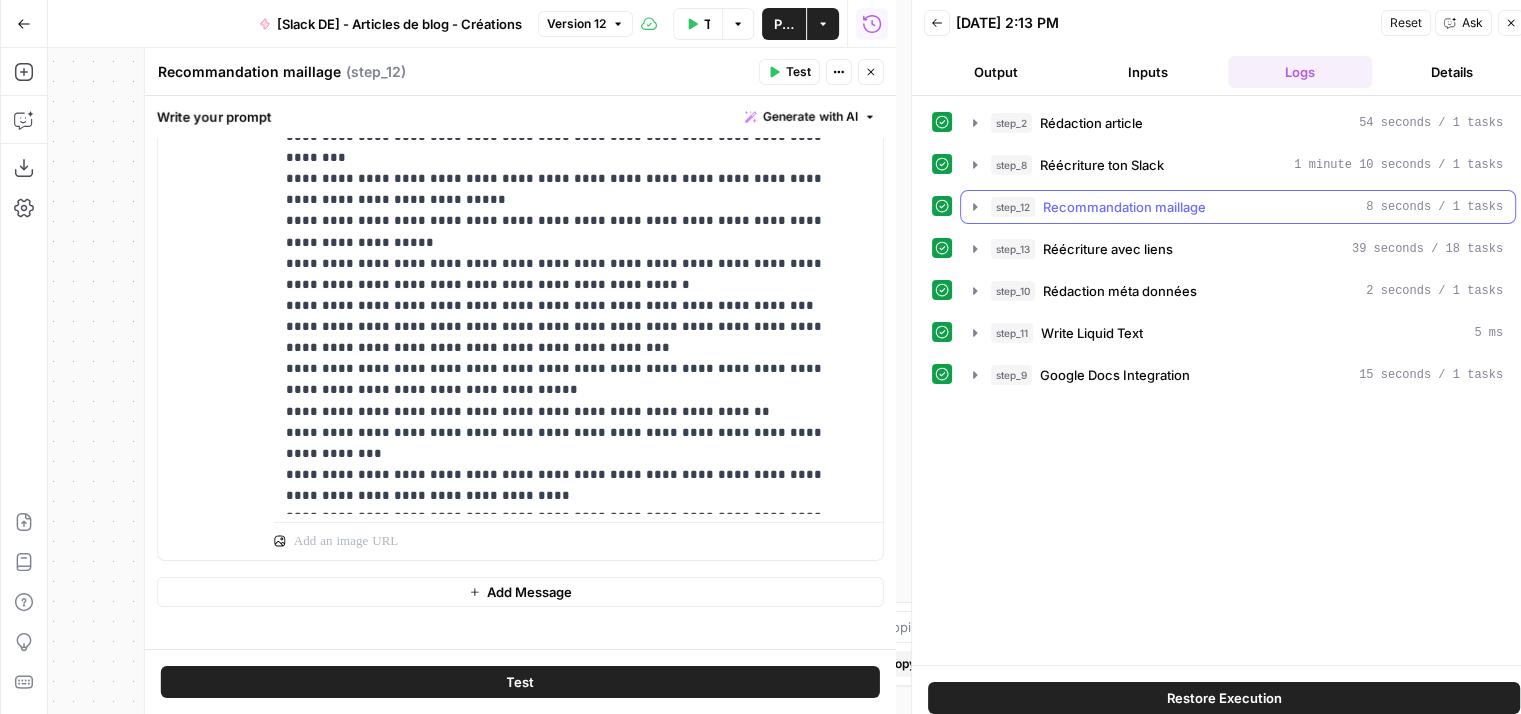 click on "step_12 Recommandation maillage 8 seconds / 1 tasks" at bounding box center (1238, 207) 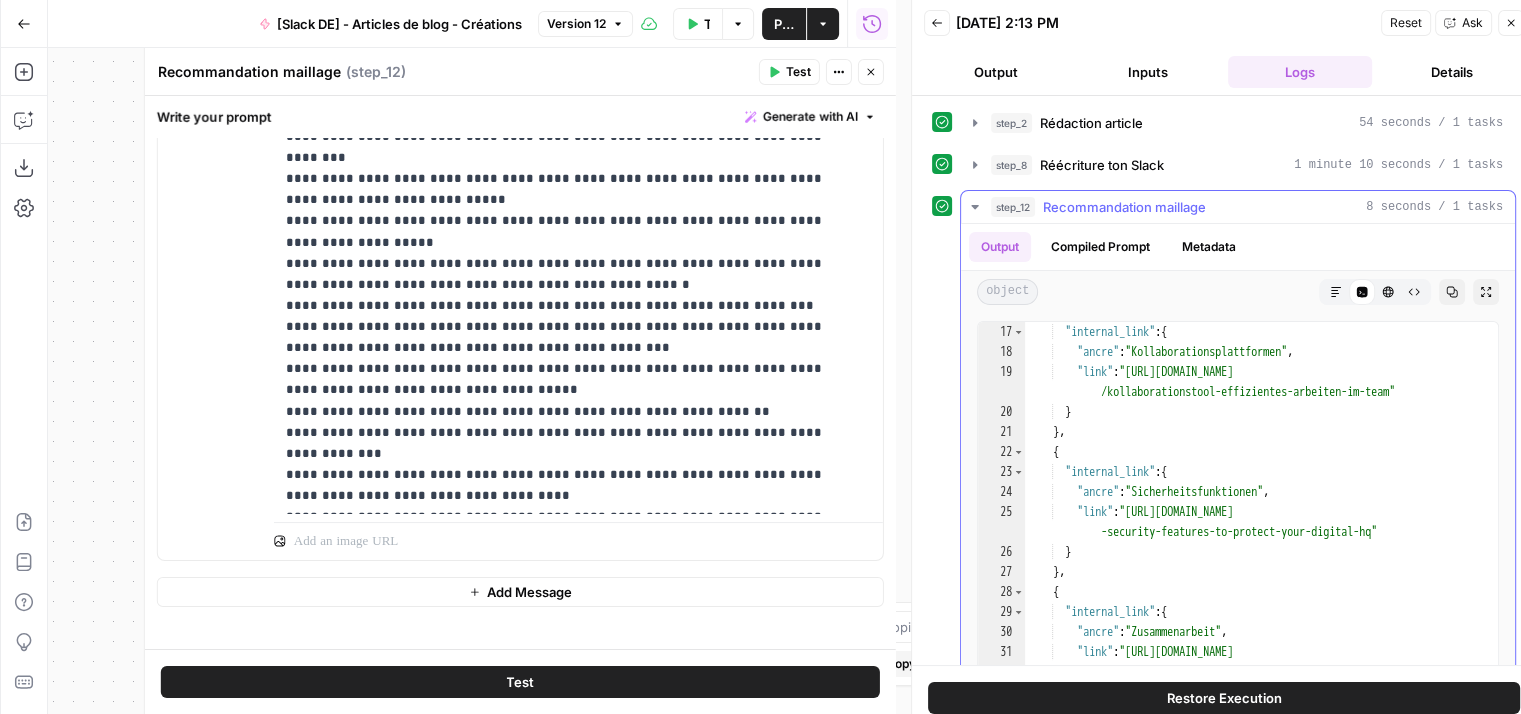 scroll, scrollTop: 645, scrollLeft: 0, axis: vertical 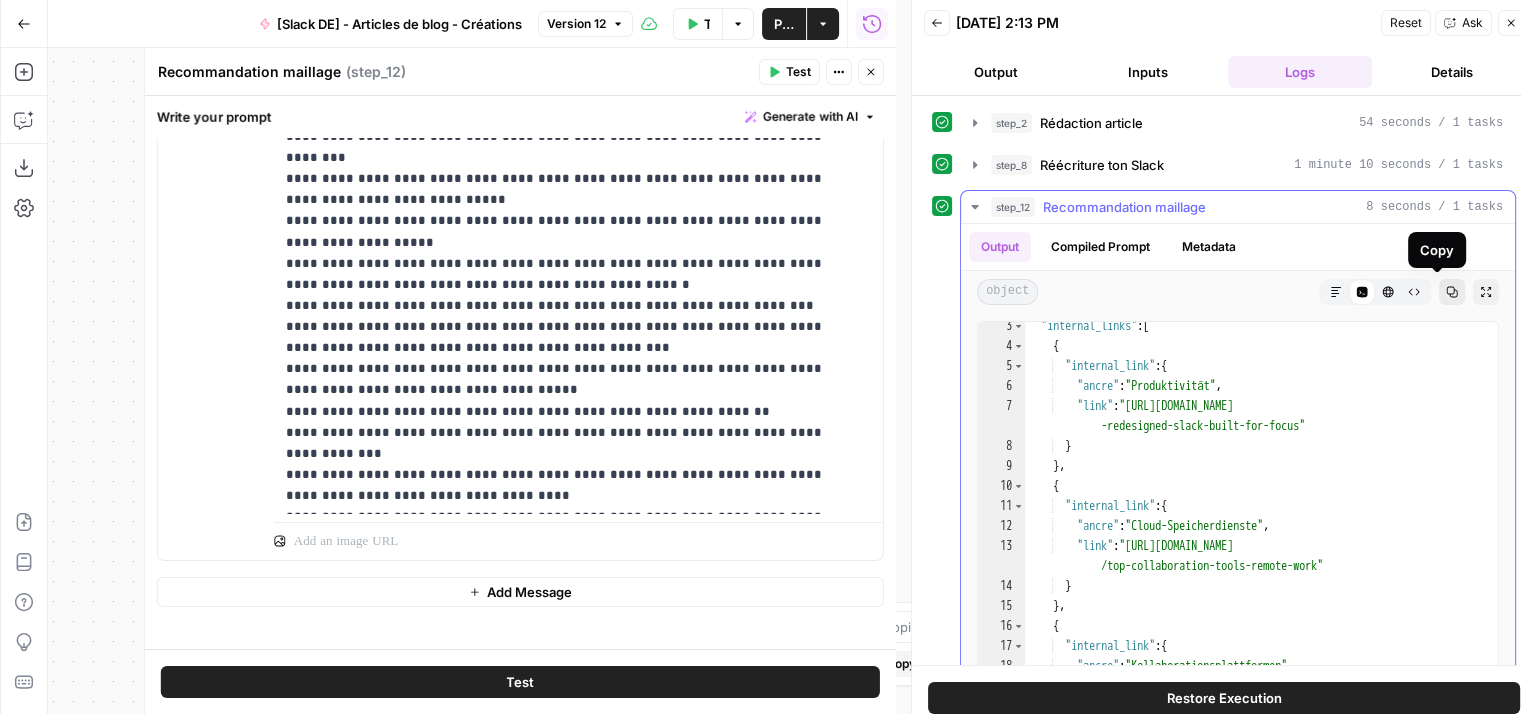 click 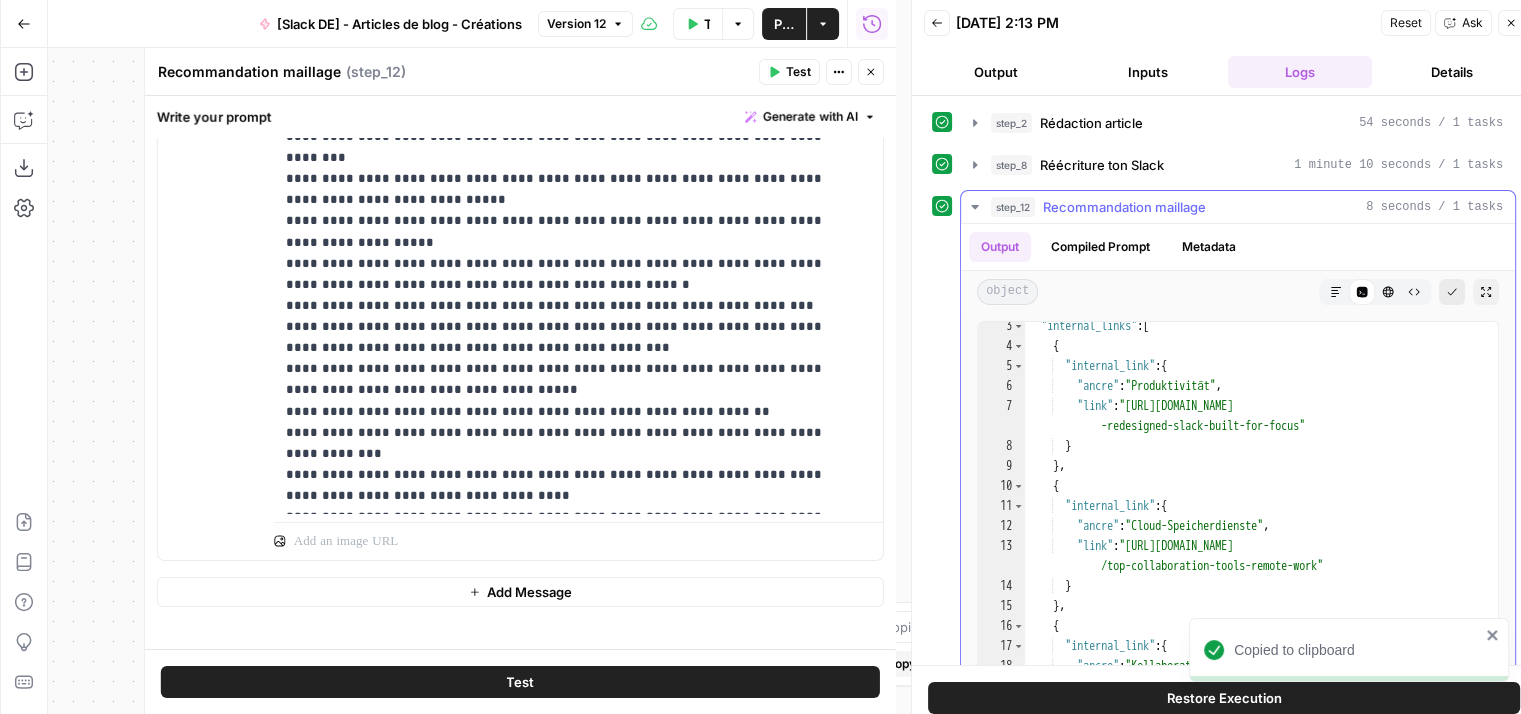 click 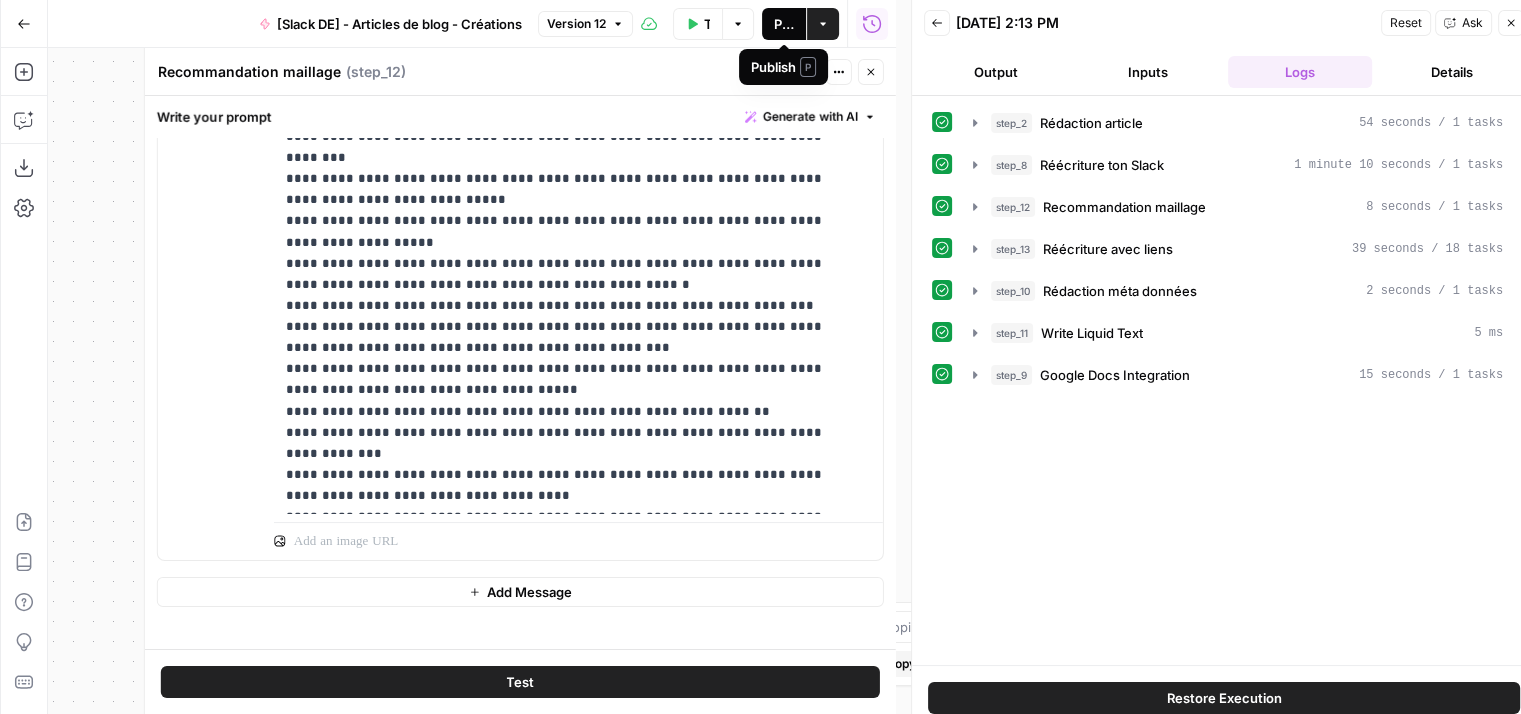 click on "Publish" at bounding box center [784, 24] 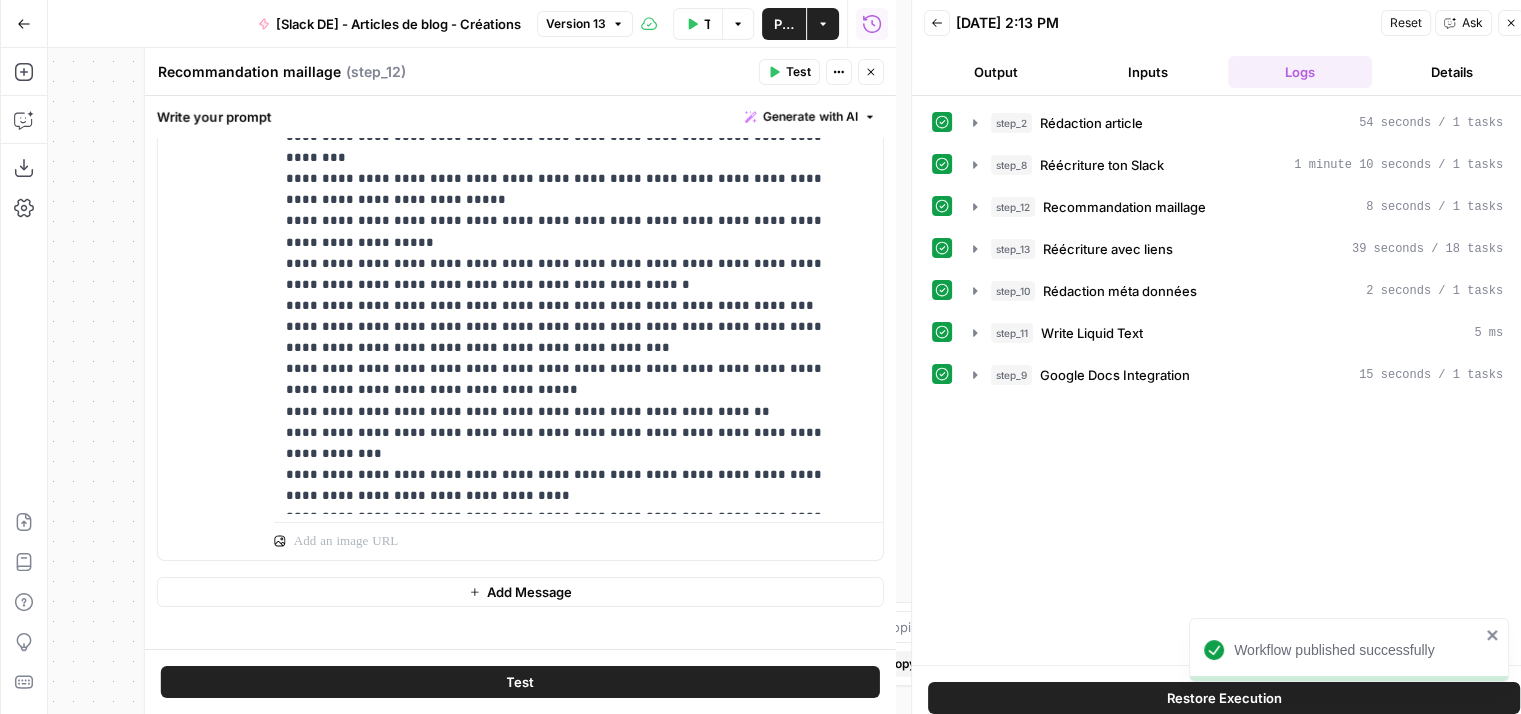 click on "step_2 Rédaction article 54 seconds / 1 tasks step_8 Réécriture ton Slack 1 minute 10 seconds / 1 tasks step_12 Recommandation maillage 8 seconds / 1 tasks step_13 Réécriture avec liens 39 seconds / 18 tasks step_10 Rédaction méta données 2 seconds / 1 tasks step_11 Write Liquid Text 5 ms step_9 Google Docs Integration 15 seconds / 1 tasks" at bounding box center [1224, 380] 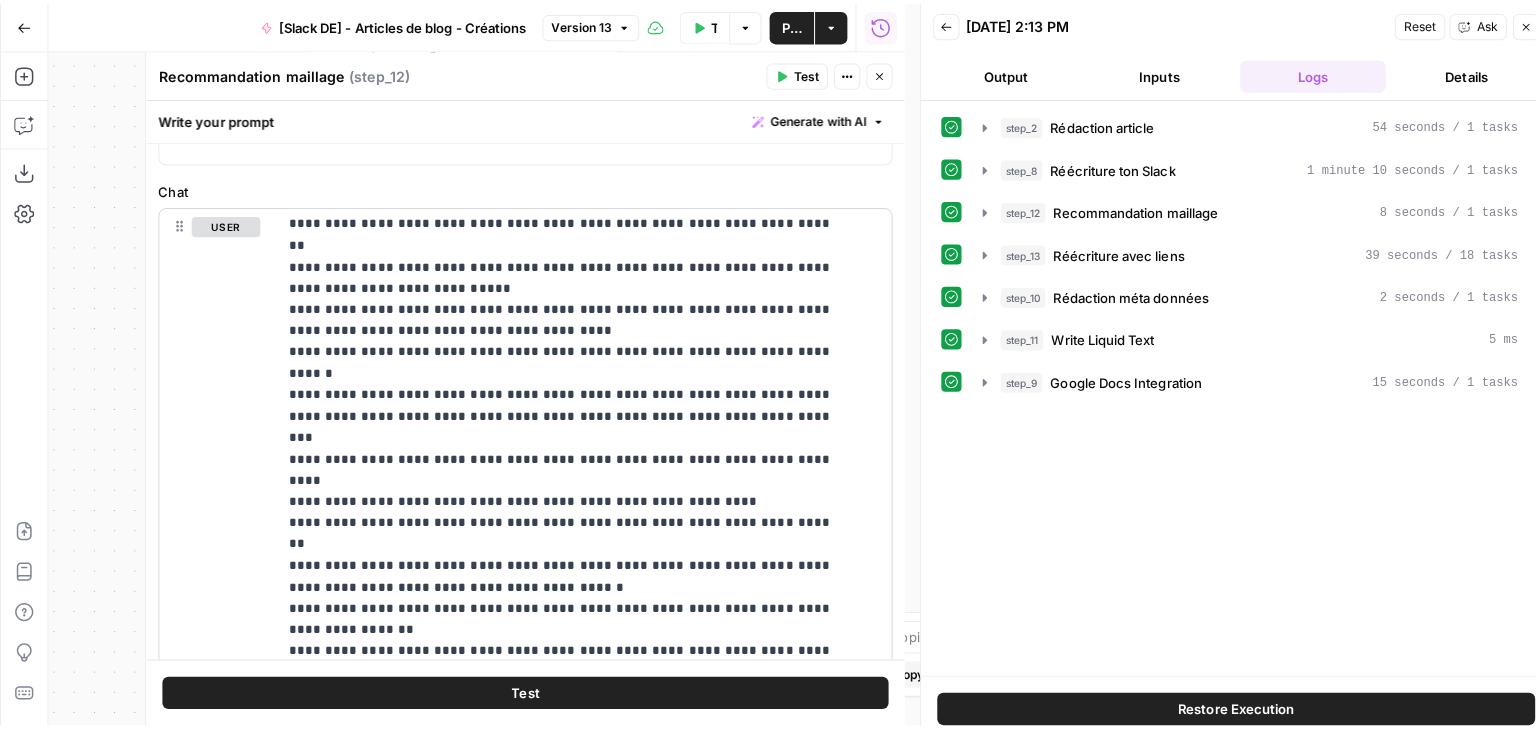 scroll, scrollTop: 163, scrollLeft: 0, axis: vertical 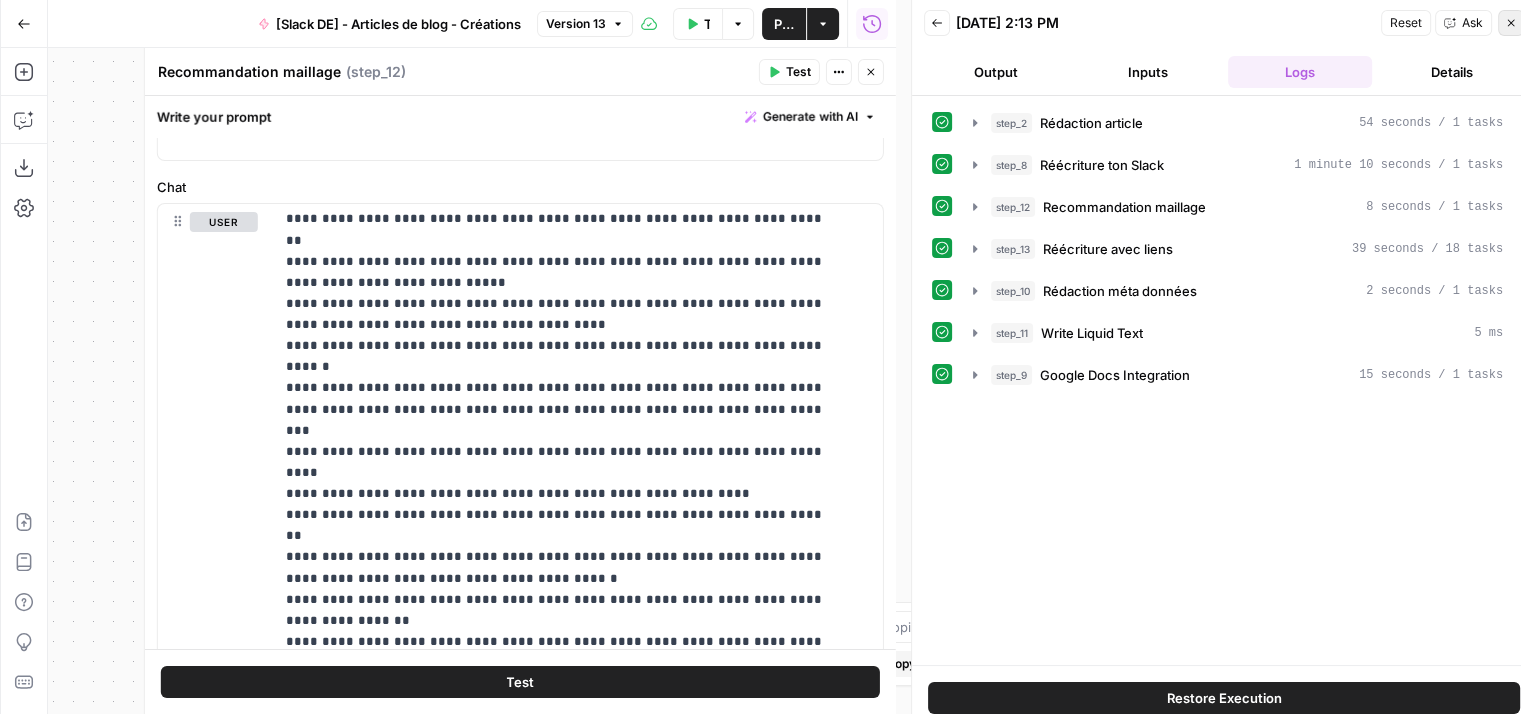 click 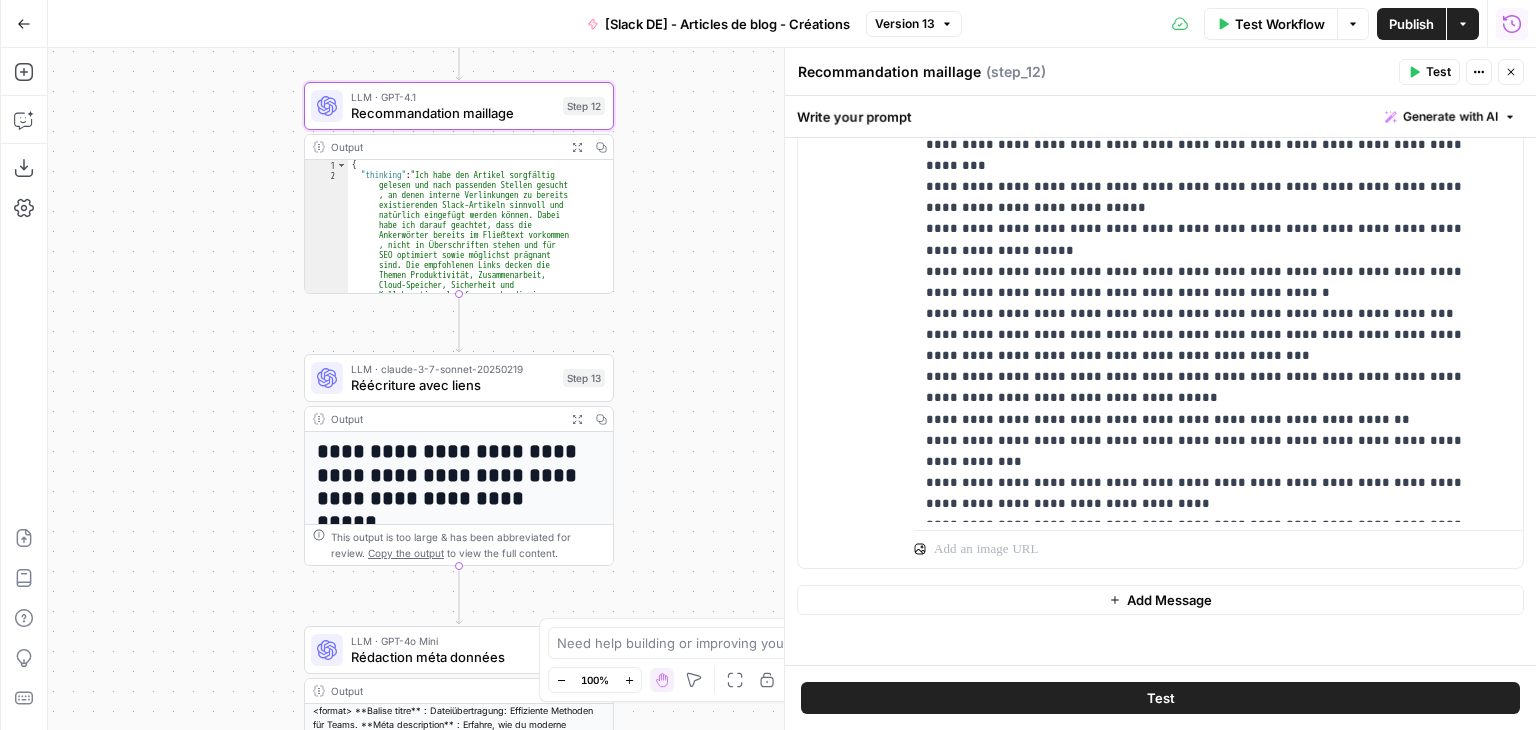 scroll, scrollTop: 668, scrollLeft: 0, axis: vertical 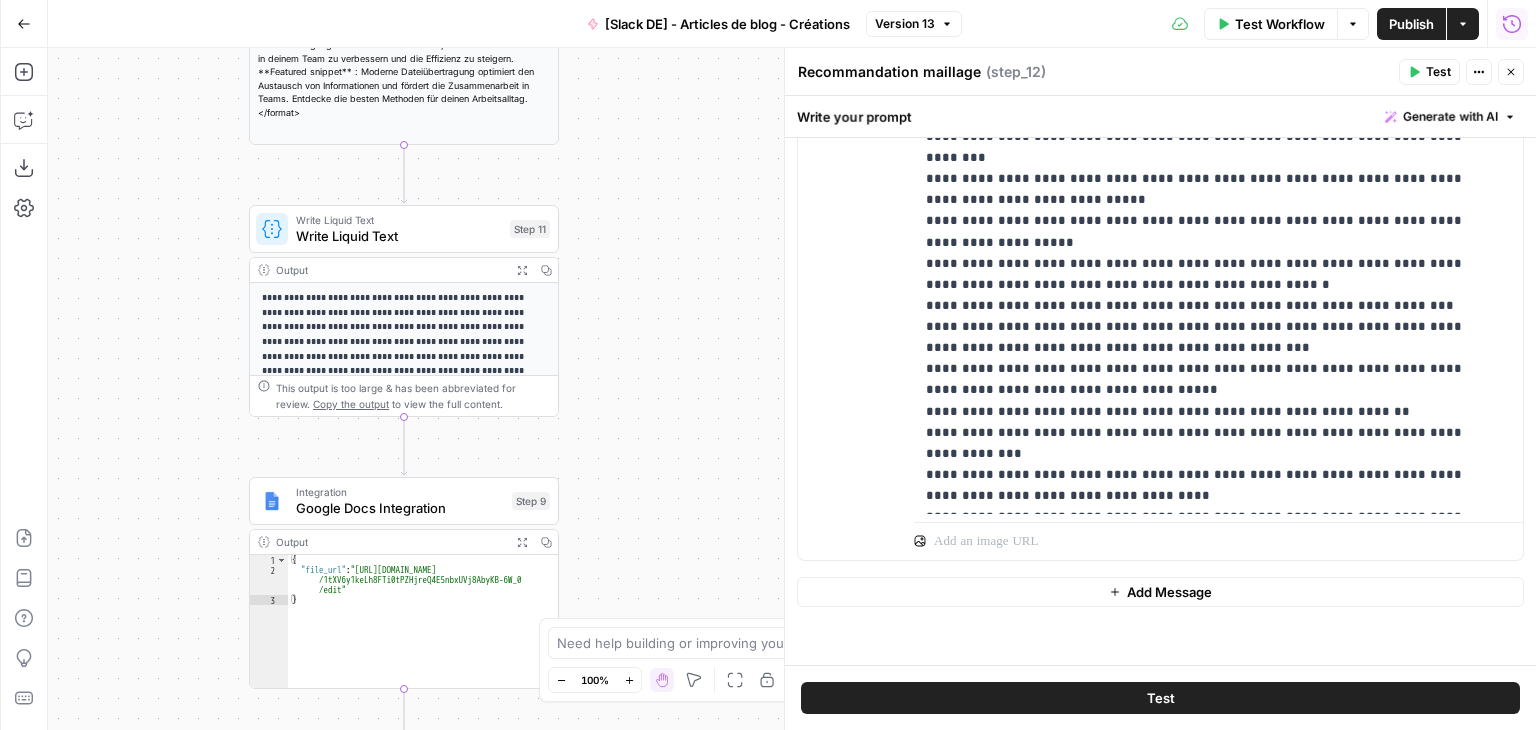 drag, startPoint x: 715, startPoint y: 424, endPoint x: 659, endPoint y: 429, distance: 56.22277 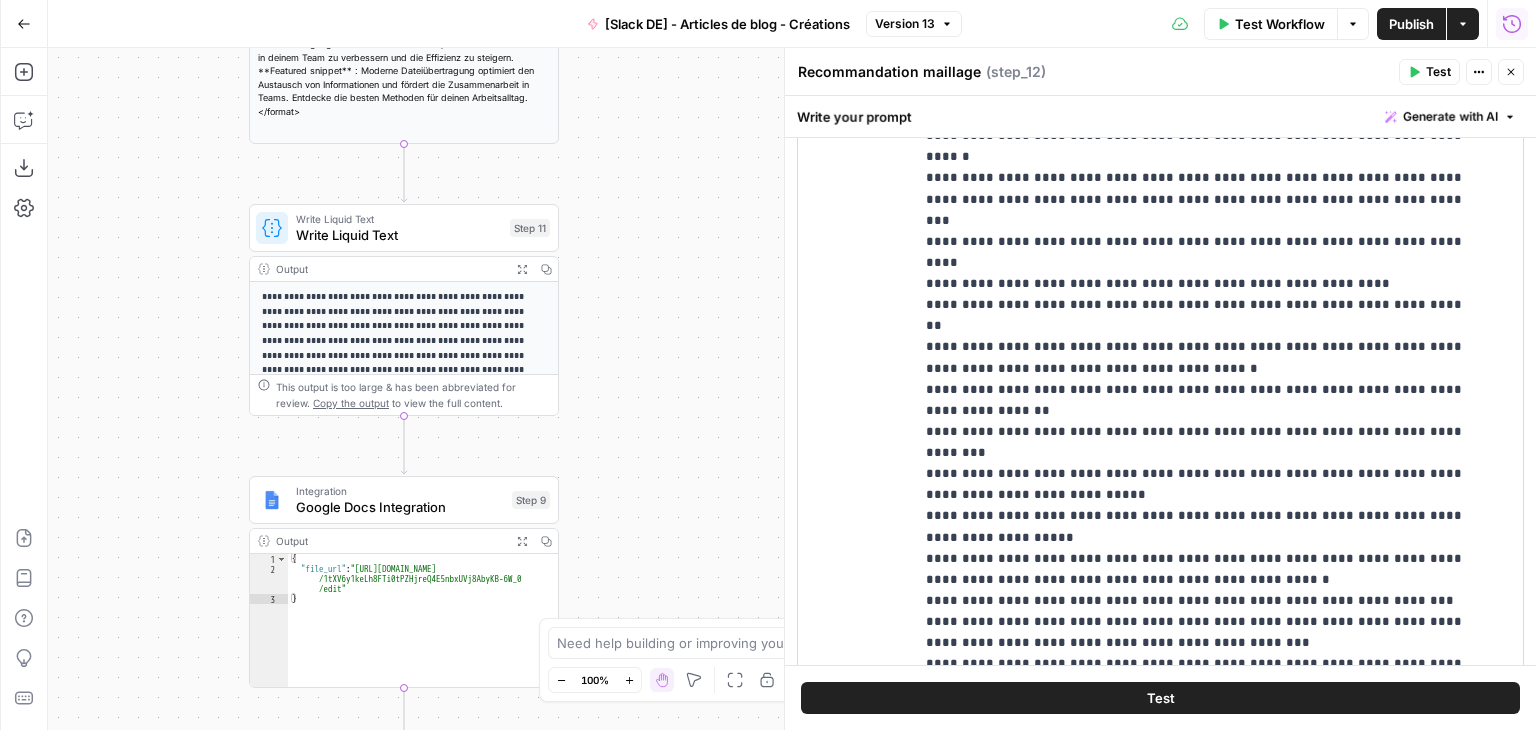 scroll, scrollTop: 368, scrollLeft: 0, axis: vertical 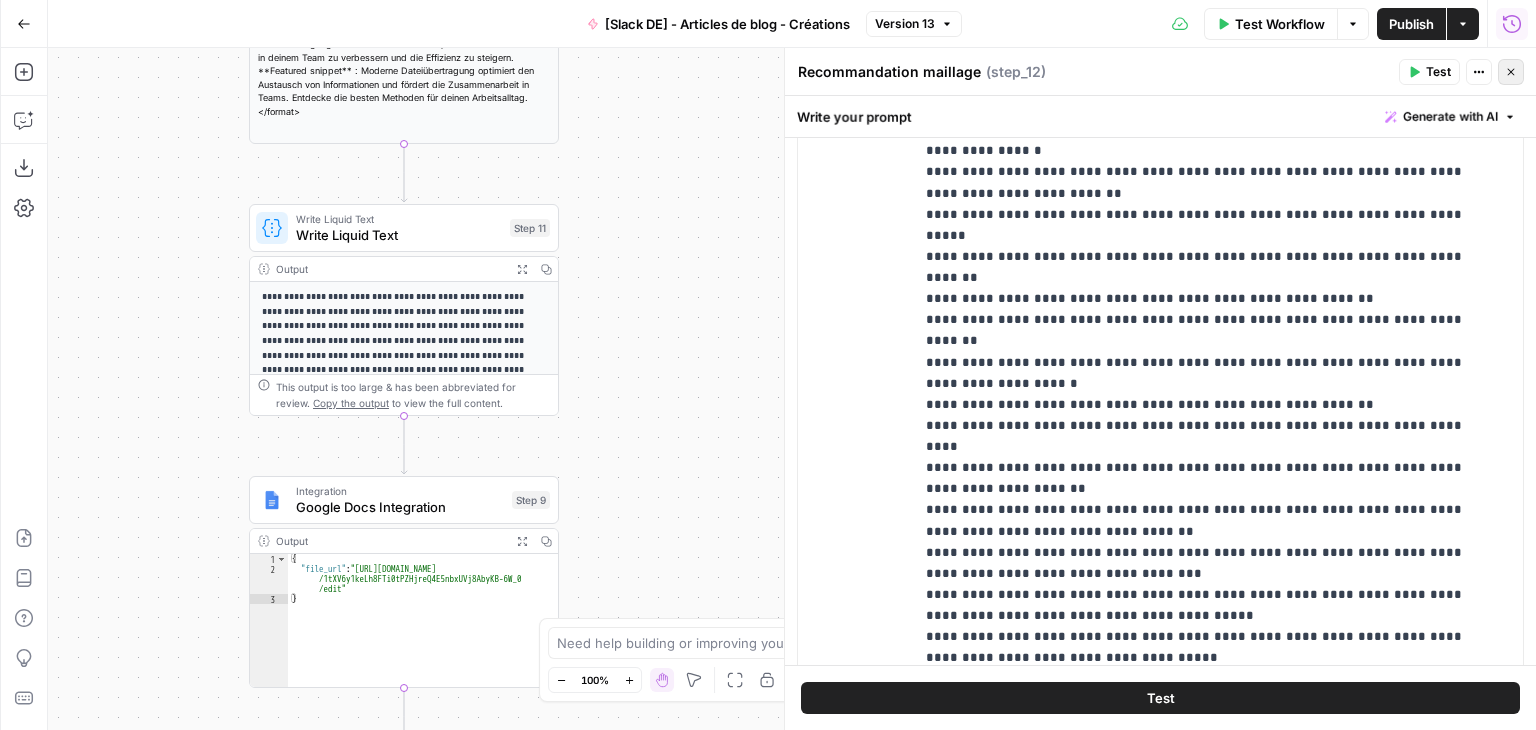 click 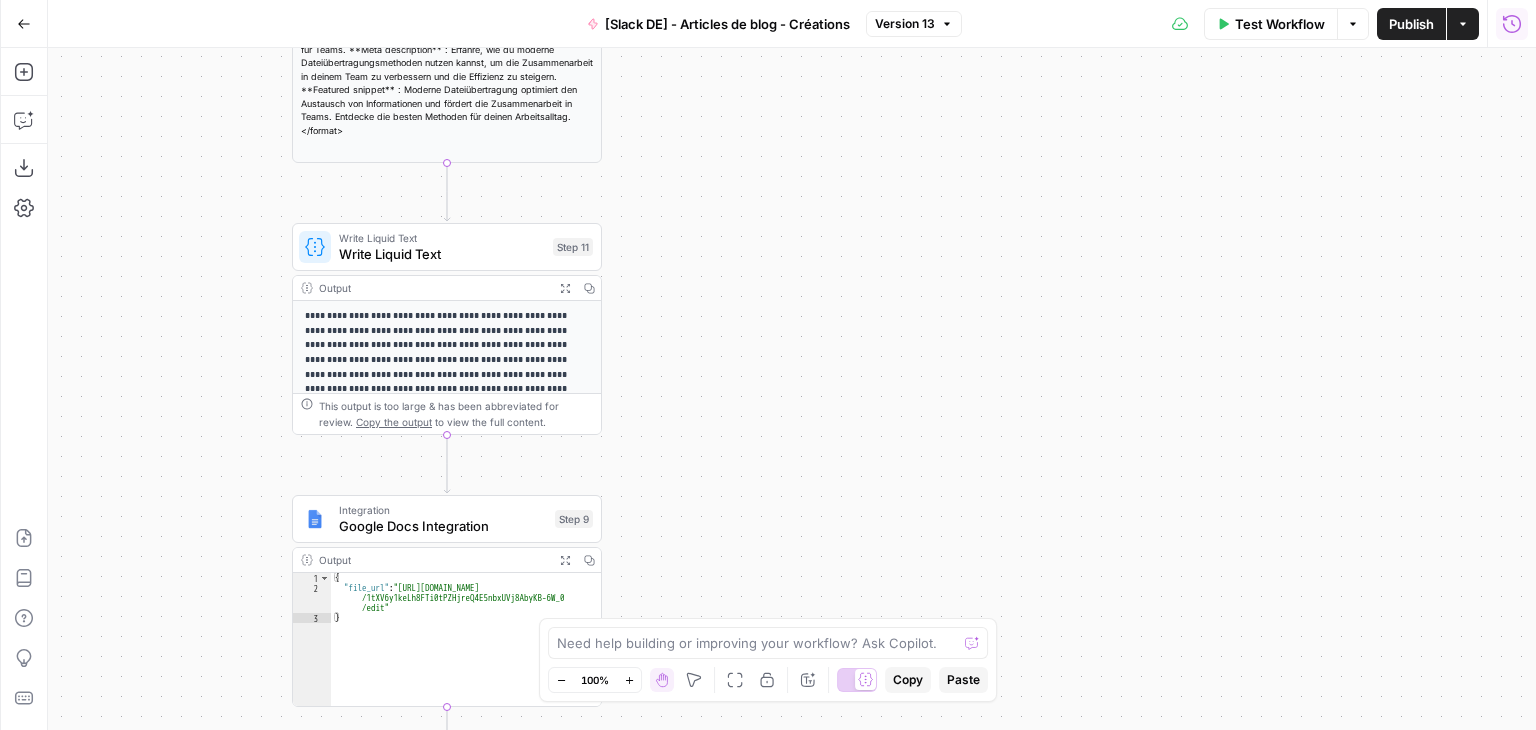 drag, startPoint x: 1074, startPoint y: 370, endPoint x: 1130, endPoint y: 380, distance: 56.88585 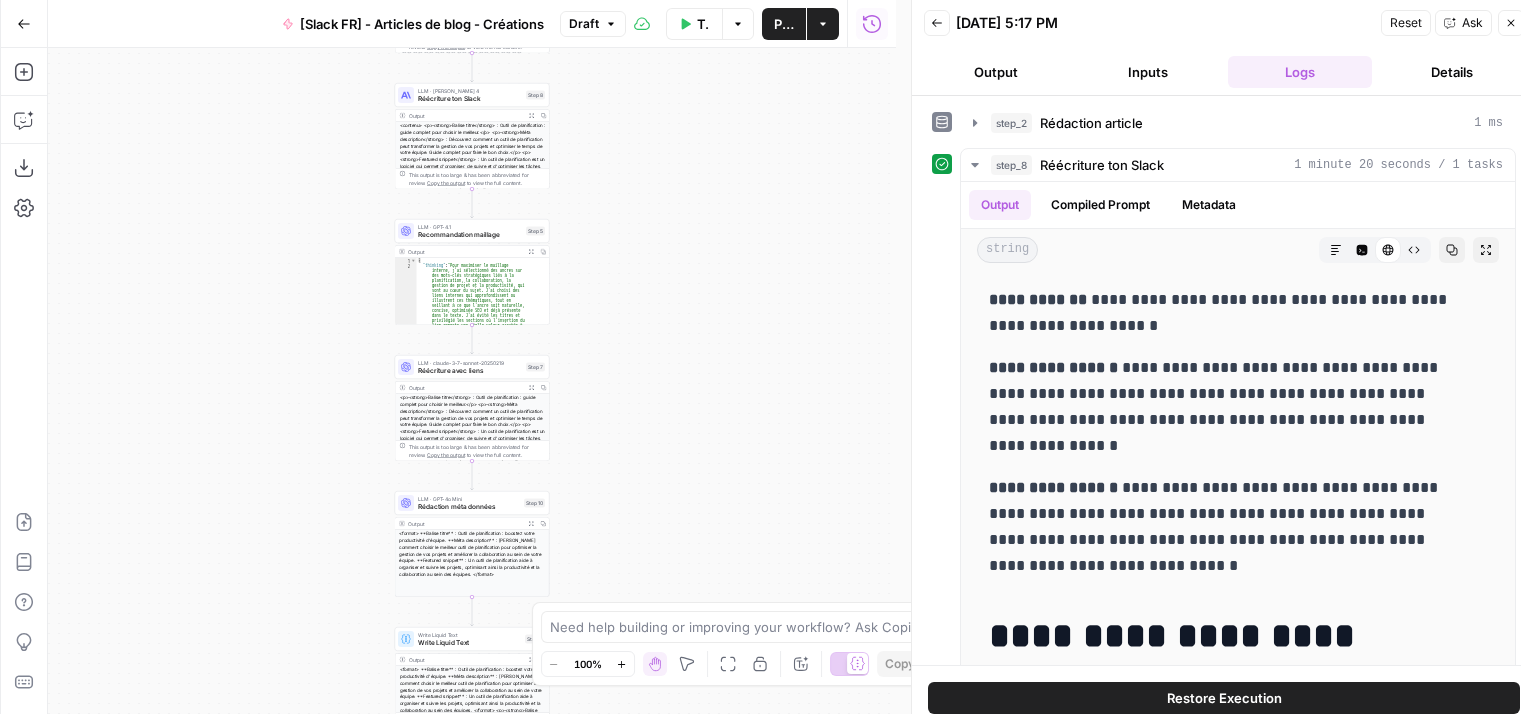 scroll, scrollTop: 0, scrollLeft: 0, axis: both 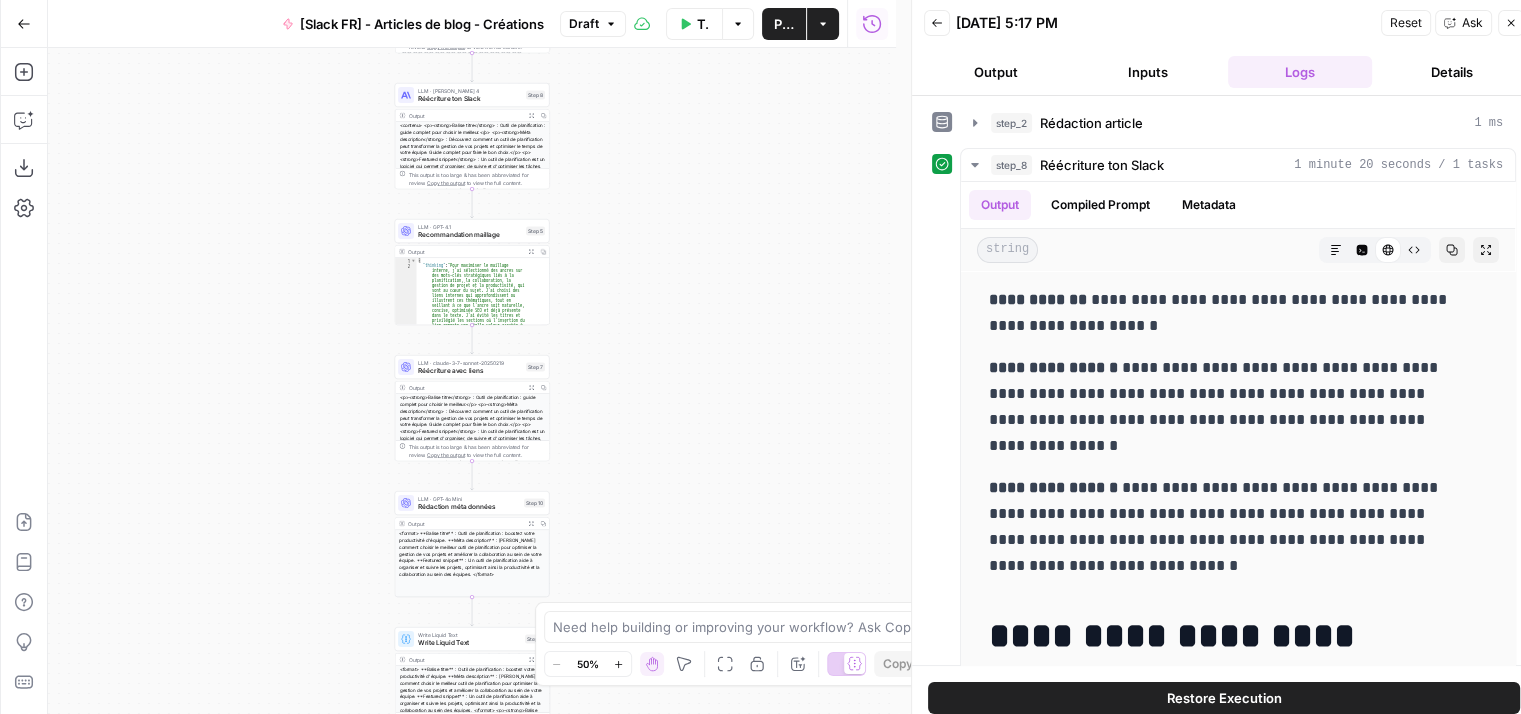 click on "Workflow Set Inputs Inputs LLM · GPT-4o Mini Volumétrie recommandée Step 4 LLM · Claude Sonnet 4 Rédaction article Step 2 Output Expand Output Copy This output is too large & has been abbreviated for review.   Copy the output   to view the full content. LLM · Claude Sonnet 4 Réécriture ton Slack Step 8 Output Expand Output Copy This output is too large & has been abbreviated for review.   Copy the output   to view the full content. LLM · GPT-4.1 Recommandation maillage Step 5 Output Expand Output Copy 1 2 {    "thinking" :  "Pour maximiser le maillage         interne, j'ai sélectionné des ancres sur         des mots-clés stratégiques liés à la         planification, la collaboration, la         gestion de projet et la productivité, qui         sont au cœur du sujet. J'ai choisi des         liens internes qui approfondissent ou         illustrent ces thématiques, tout en         veillant à ce que l'ancre soit naturelle,         ," at bounding box center (472, 381) 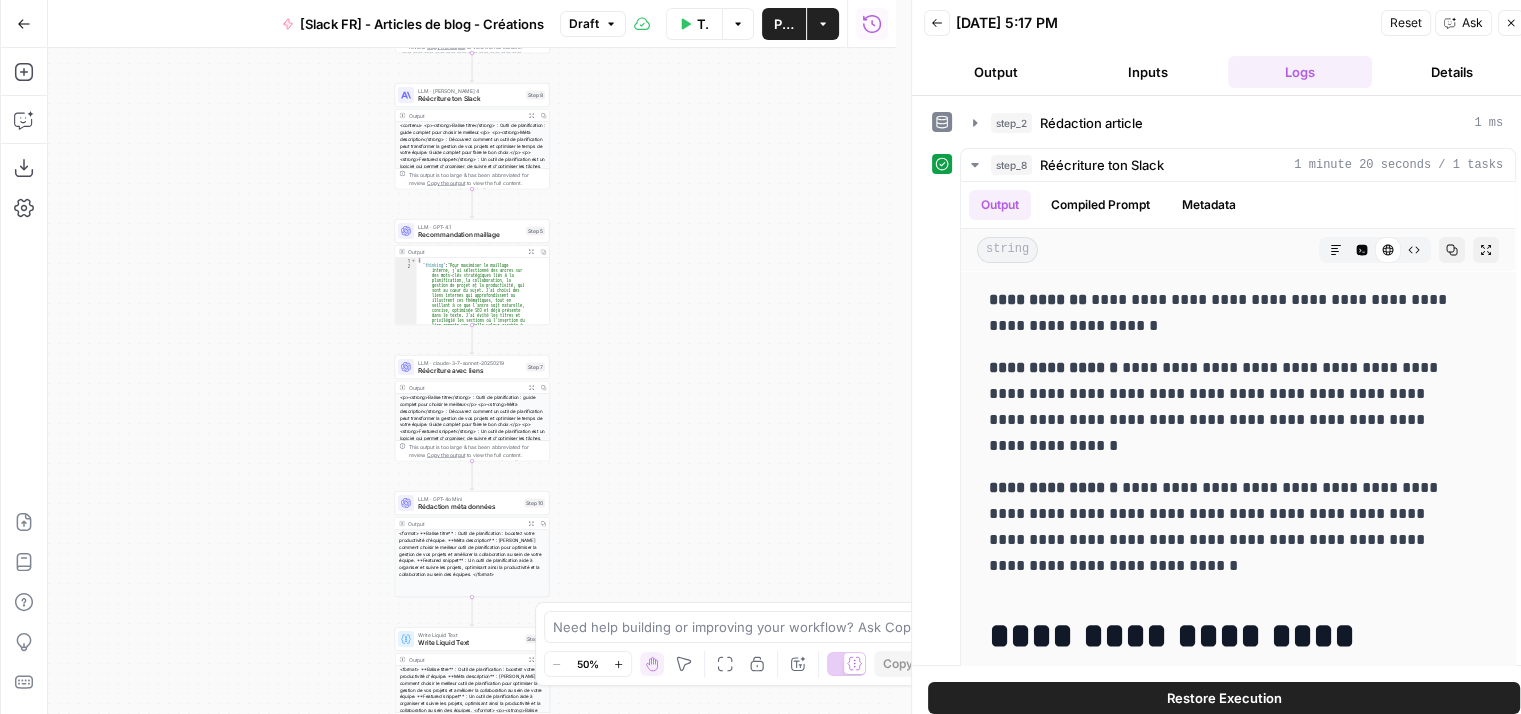 click on "Workflow Set Inputs Inputs LLM · GPT-4o Mini Volumétrie recommandée Step 4 LLM · Claude Sonnet 4 Rédaction article Step 2 Output Expand Output Copy This output is too large & has been abbreviated for review.   Copy the output   to view the full content. LLM · Claude Sonnet 4 Réécriture ton Slack Step 8 Output Expand Output Copy This output is too large & has been abbreviated for review.   Copy the output   to view the full content. LLM · GPT-4.1 Recommandation maillage Step 5 Output Expand Output Copy 1 2 {    "thinking" :  "Pour maximiser le maillage         interne, j'ai sélectionné des ancres sur         des mots-clés stratégiques liés à la         planification, la collaboration, la         gestion de projet et la productivité, qui         sont au cœur du sujet. J'ai choisi des         liens internes qui approfondissent ou         illustrent ces thématiques, tout en         veillant à ce que l'ancre soit naturelle,         ," at bounding box center [472, 381] 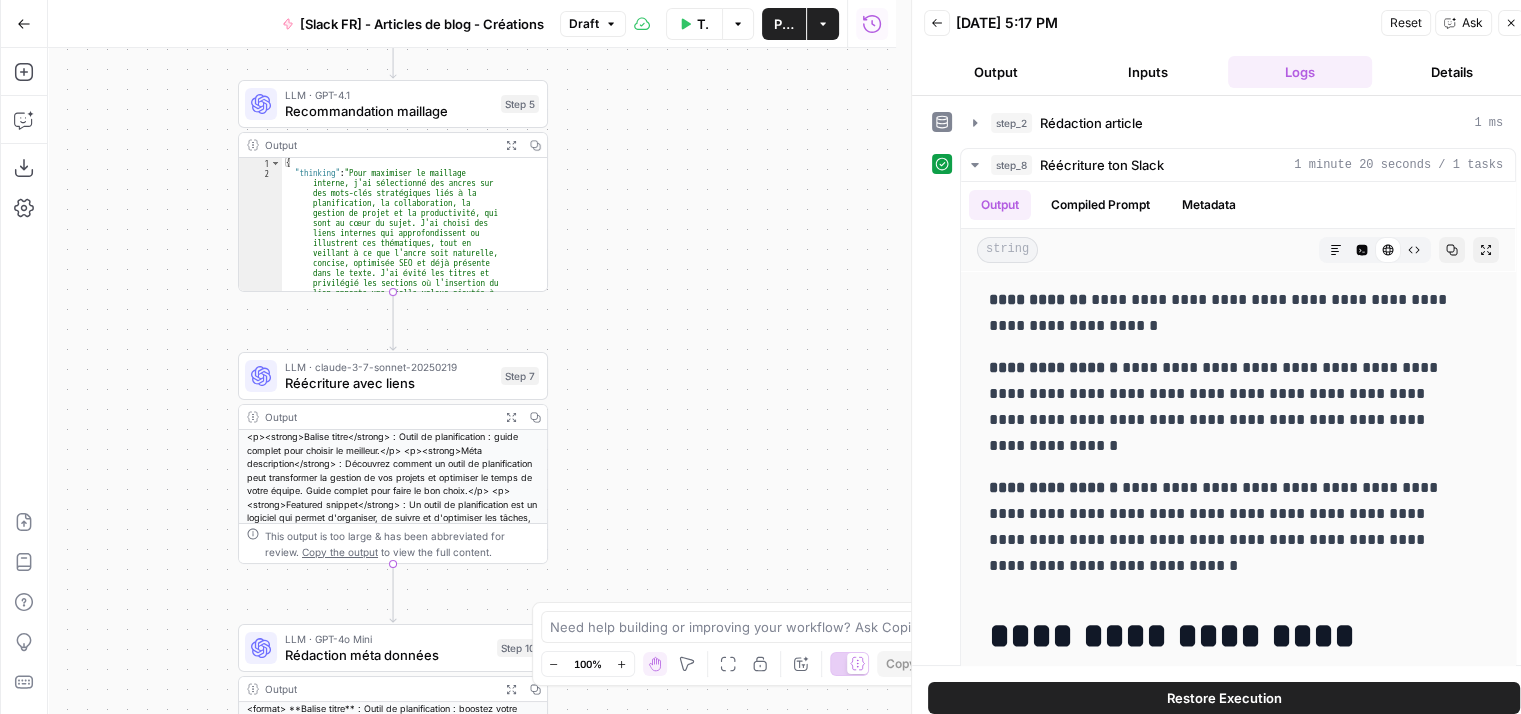 drag, startPoint x: 671, startPoint y: 400, endPoint x: 846, endPoint y: 274, distance: 215.6409 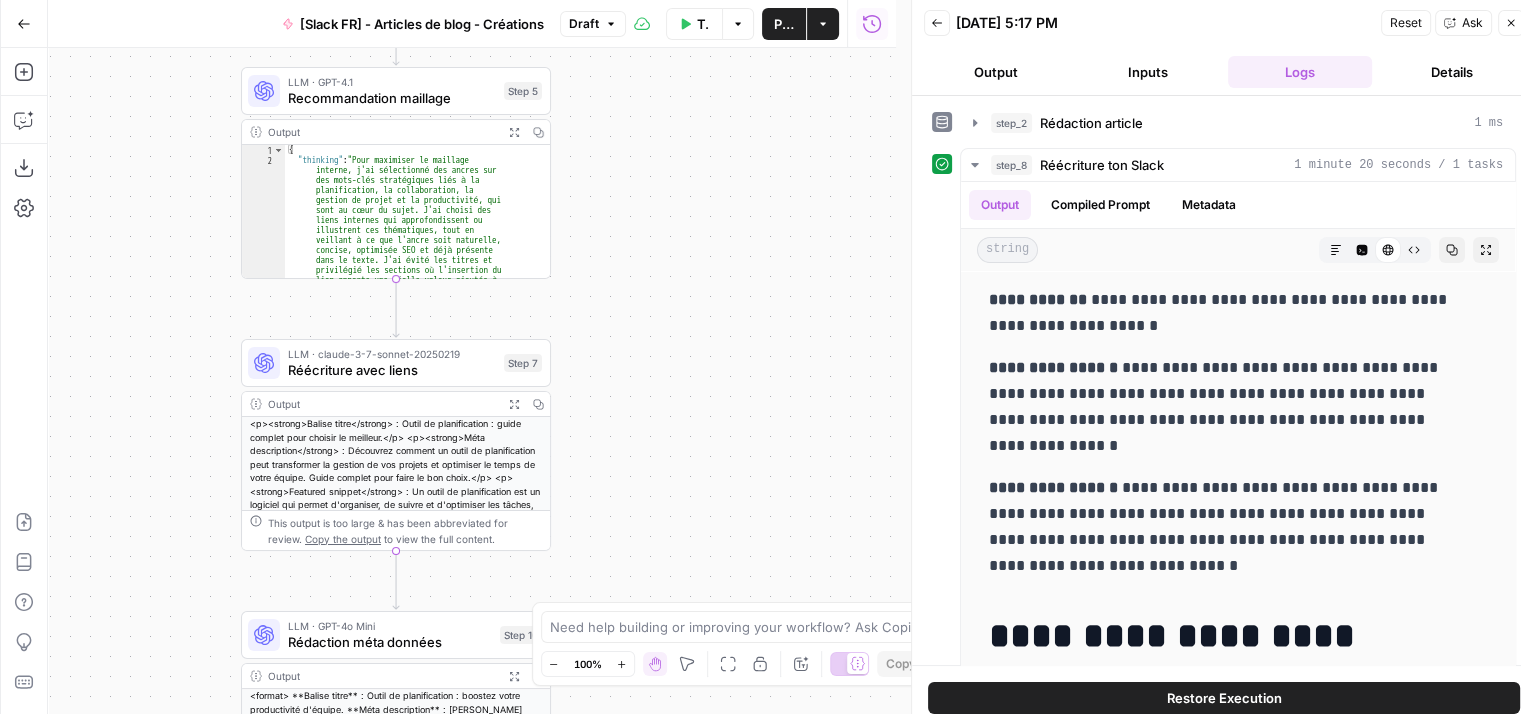 click on "Recommandation maillage" at bounding box center (392, 98) 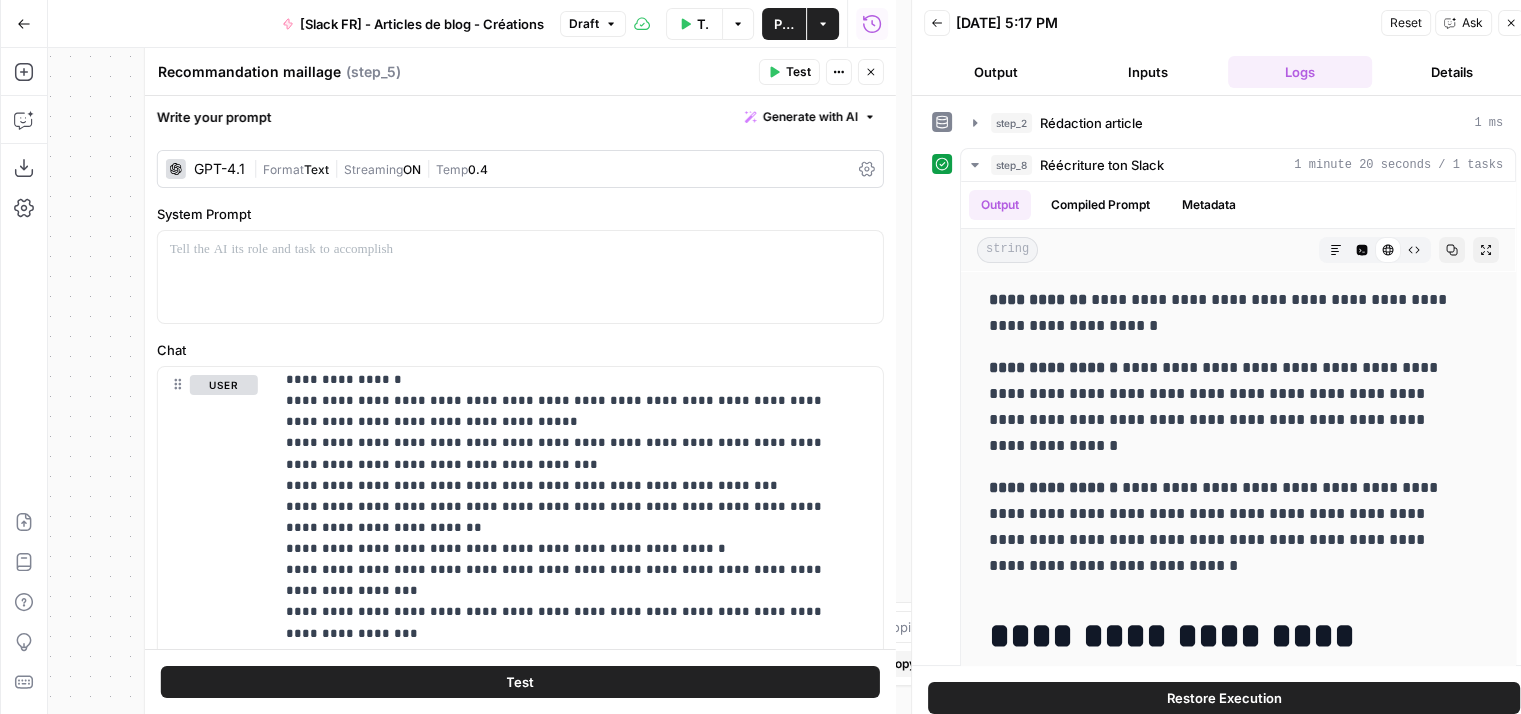 scroll, scrollTop: 3600, scrollLeft: 0, axis: vertical 